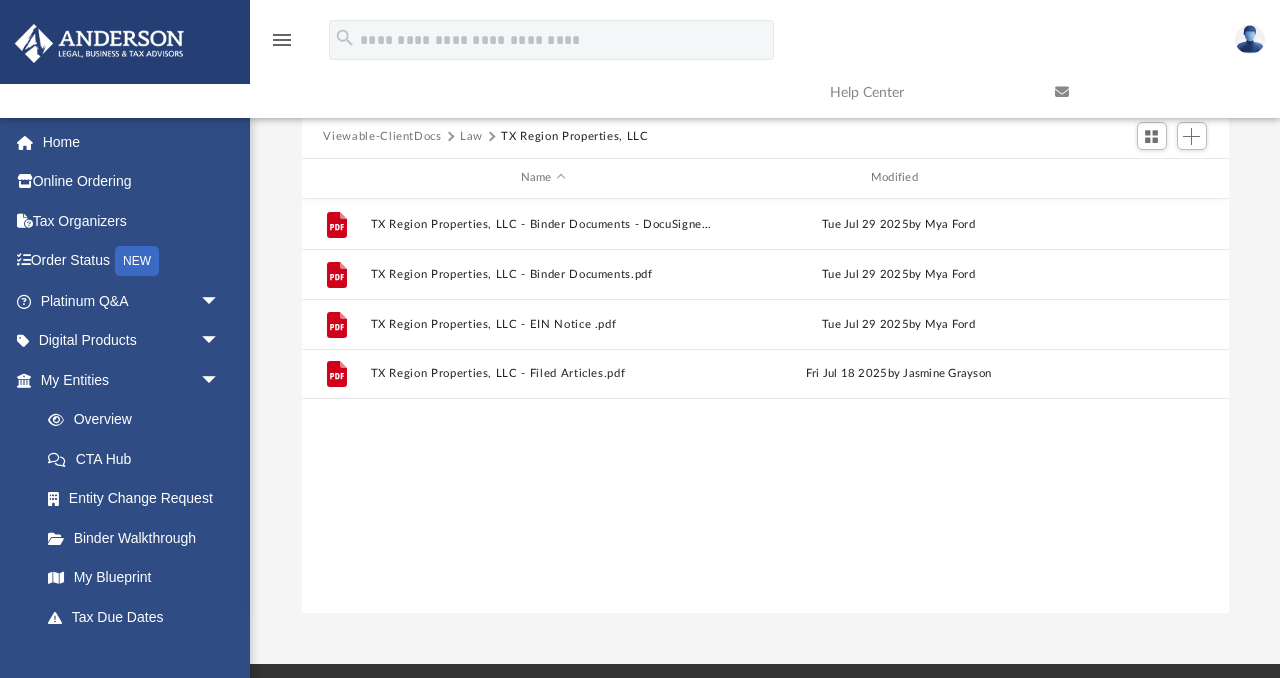 scroll, scrollTop: 140, scrollLeft: 0, axis: vertical 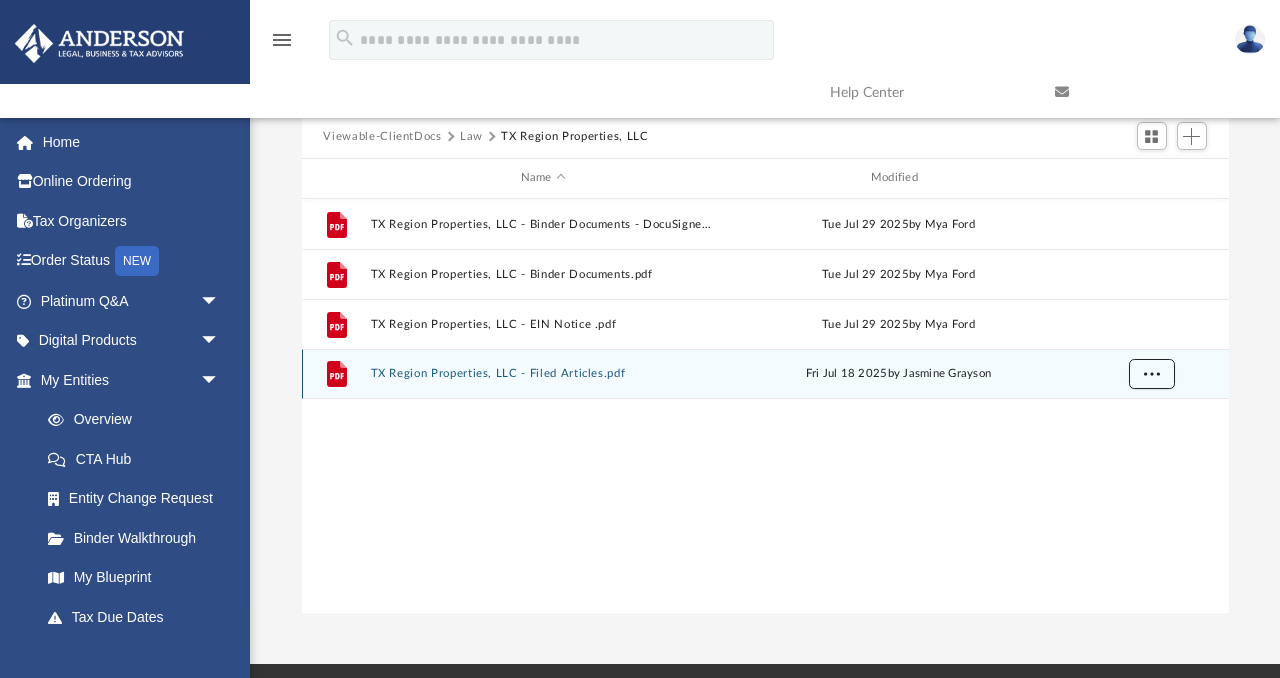 click at bounding box center (1151, 373) 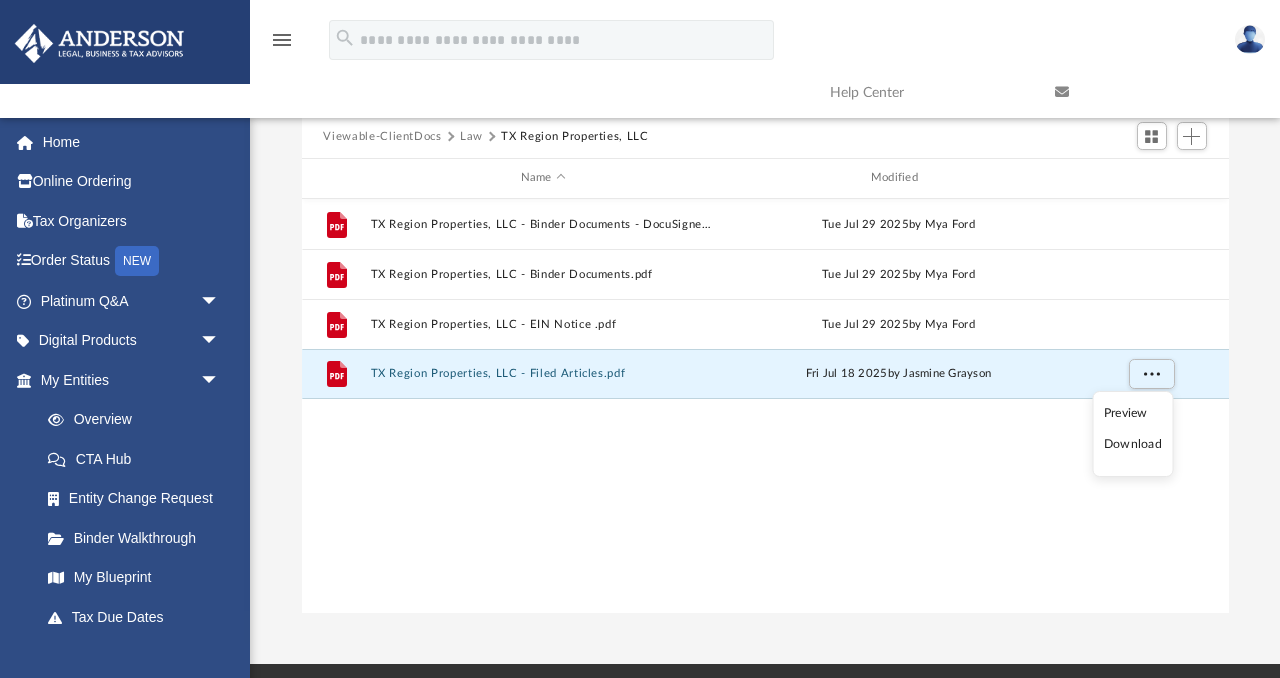 click on "Download" at bounding box center [1133, 444] 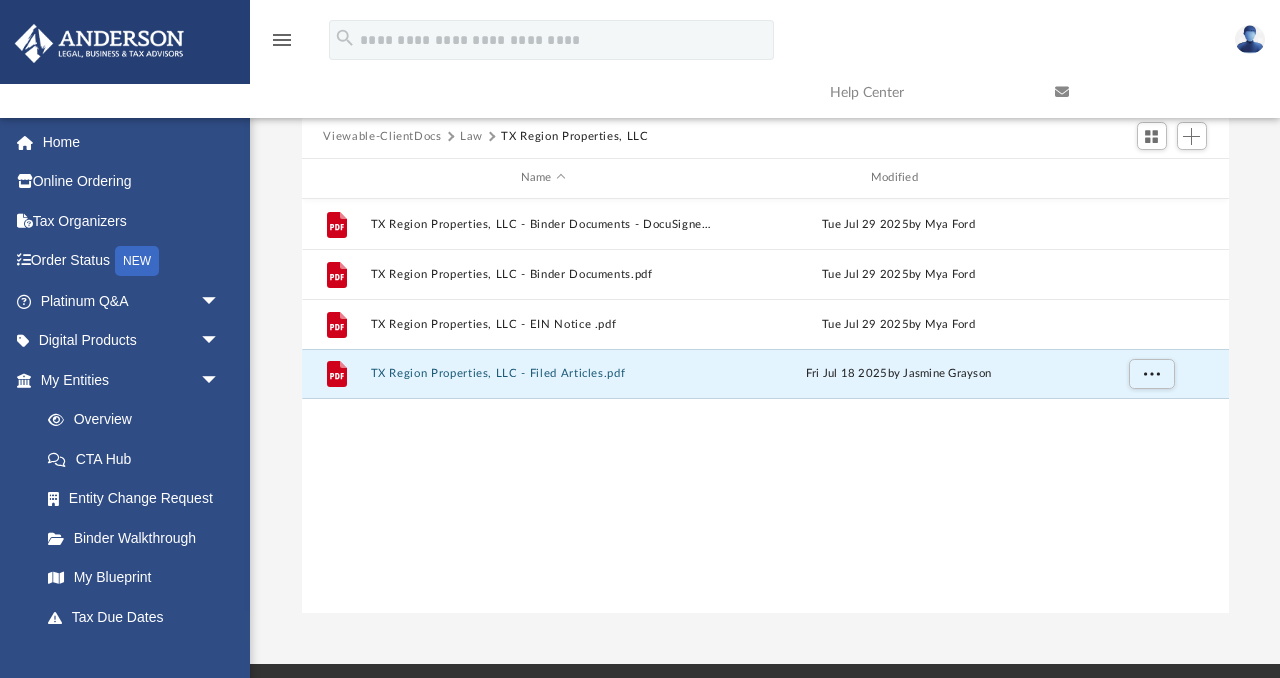 click on "TX Region Properties, LLC" at bounding box center [574, 137] 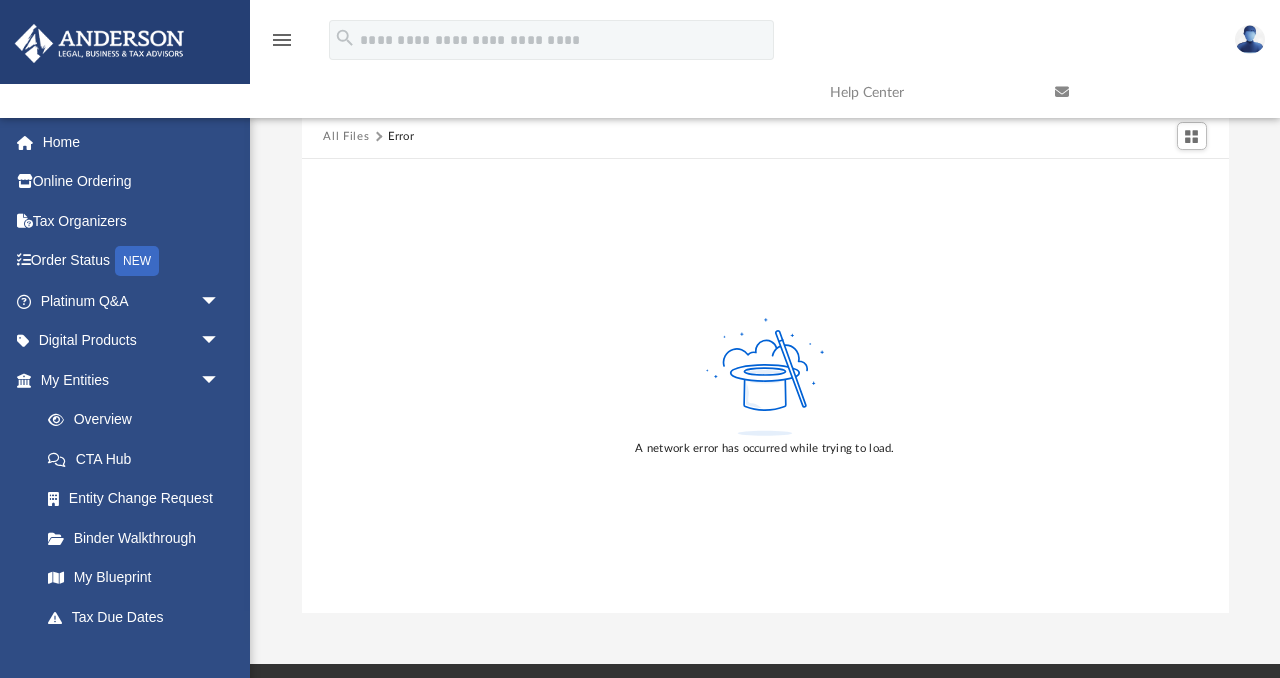 click on "All Files" at bounding box center [346, 137] 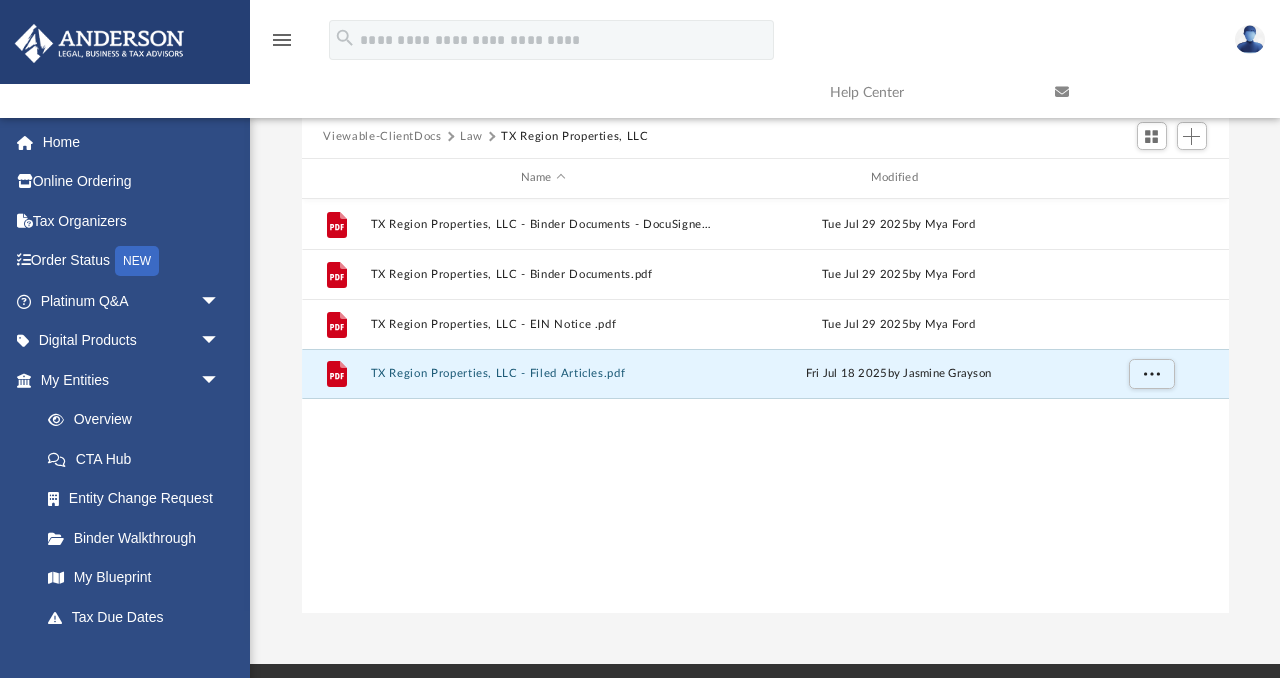 scroll, scrollTop: 1, scrollLeft: 1, axis: both 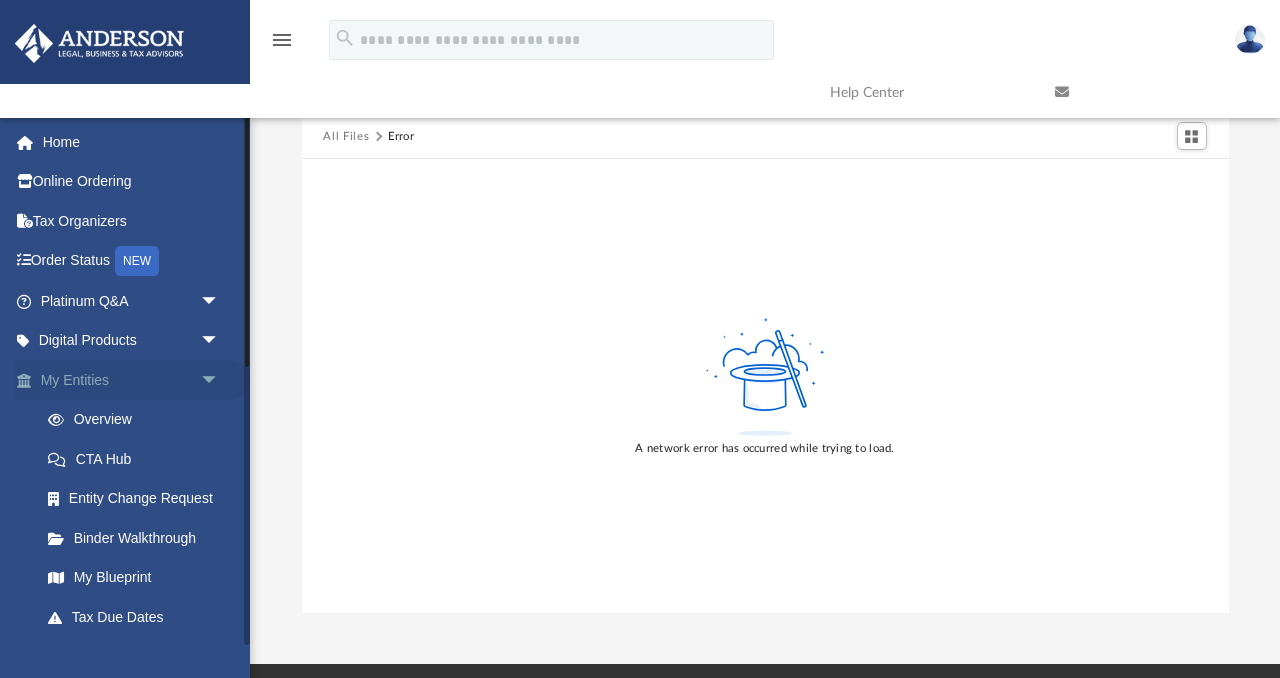 click on "arrow_drop_down" at bounding box center [220, 380] 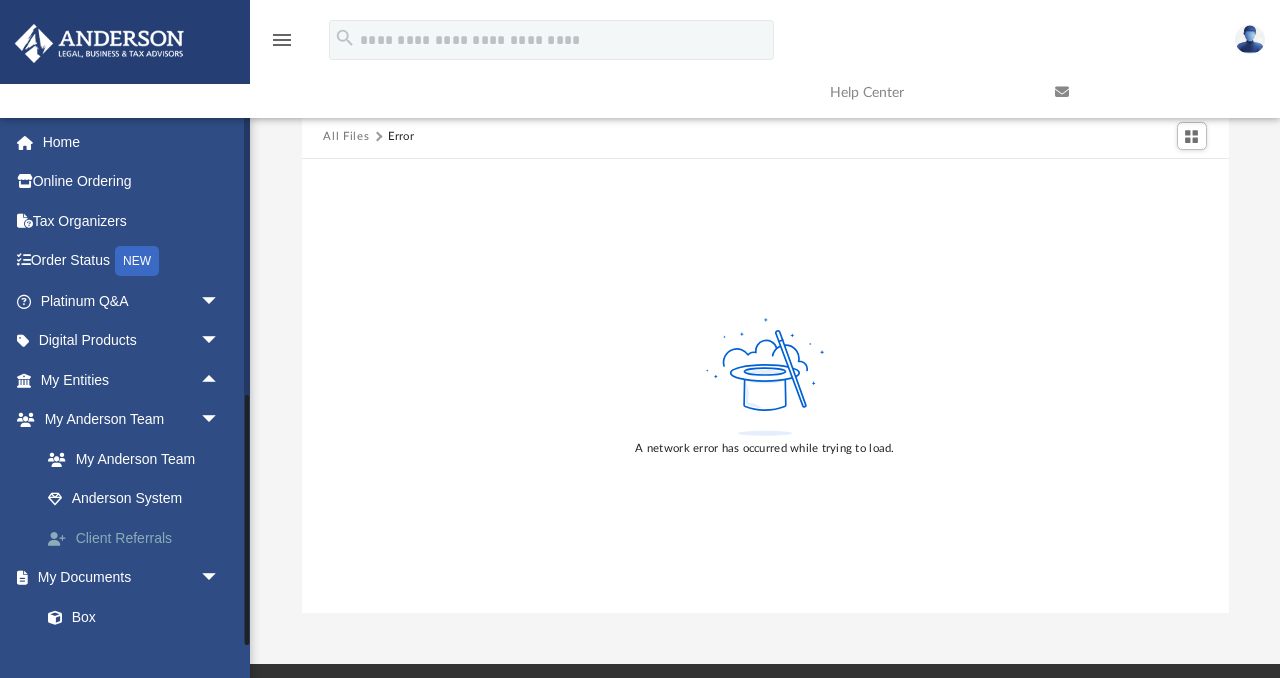 scroll, scrollTop: 352, scrollLeft: 0, axis: vertical 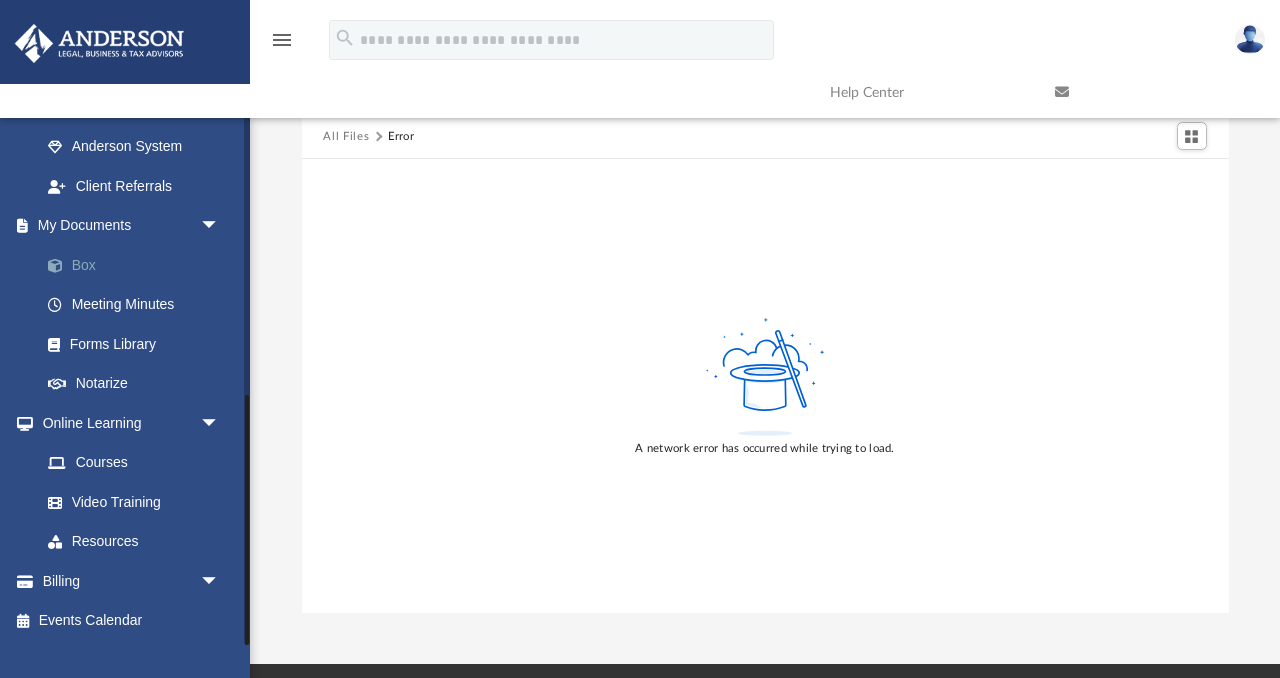 click on "Box" at bounding box center [139, 265] 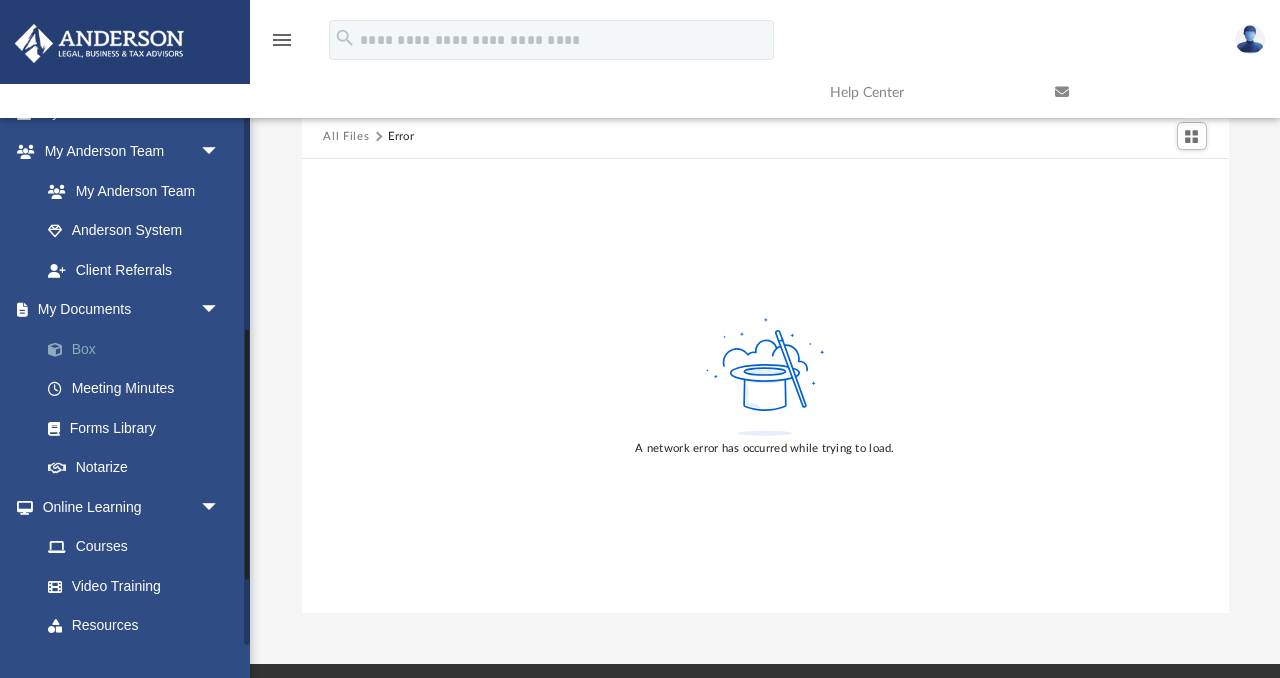 scroll, scrollTop: 269, scrollLeft: 0, axis: vertical 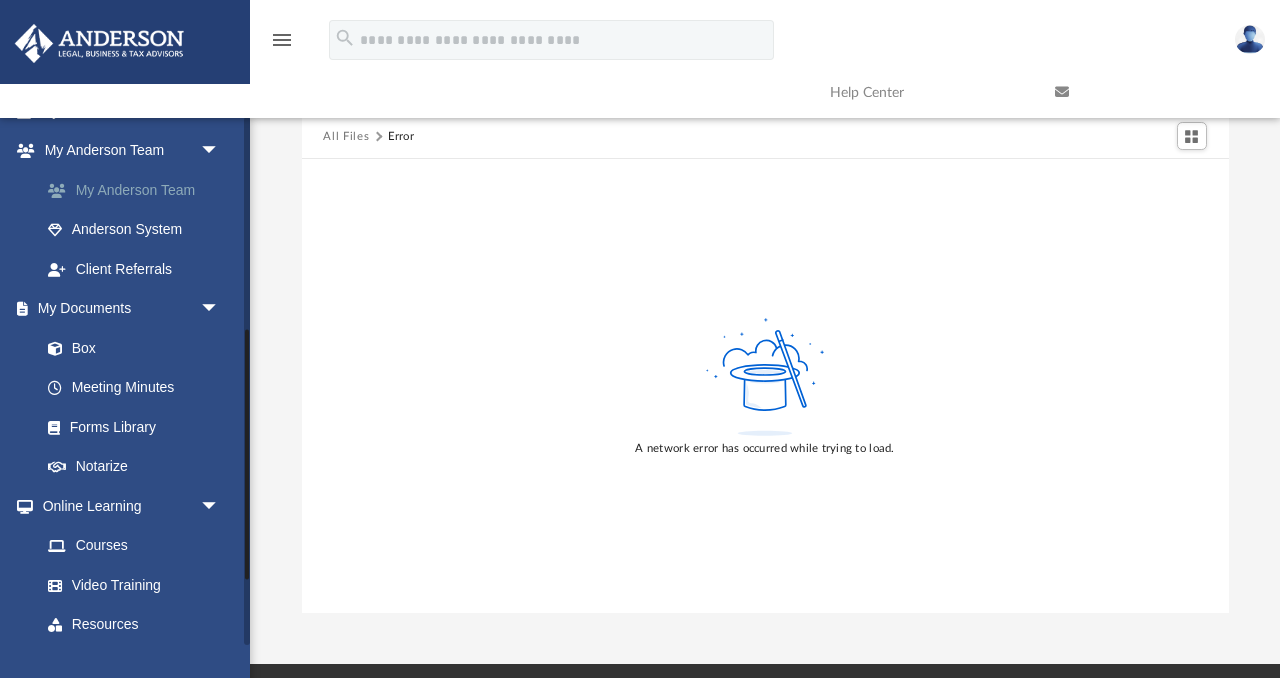 click on "My Anderson Team" at bounding box center [139, 190] 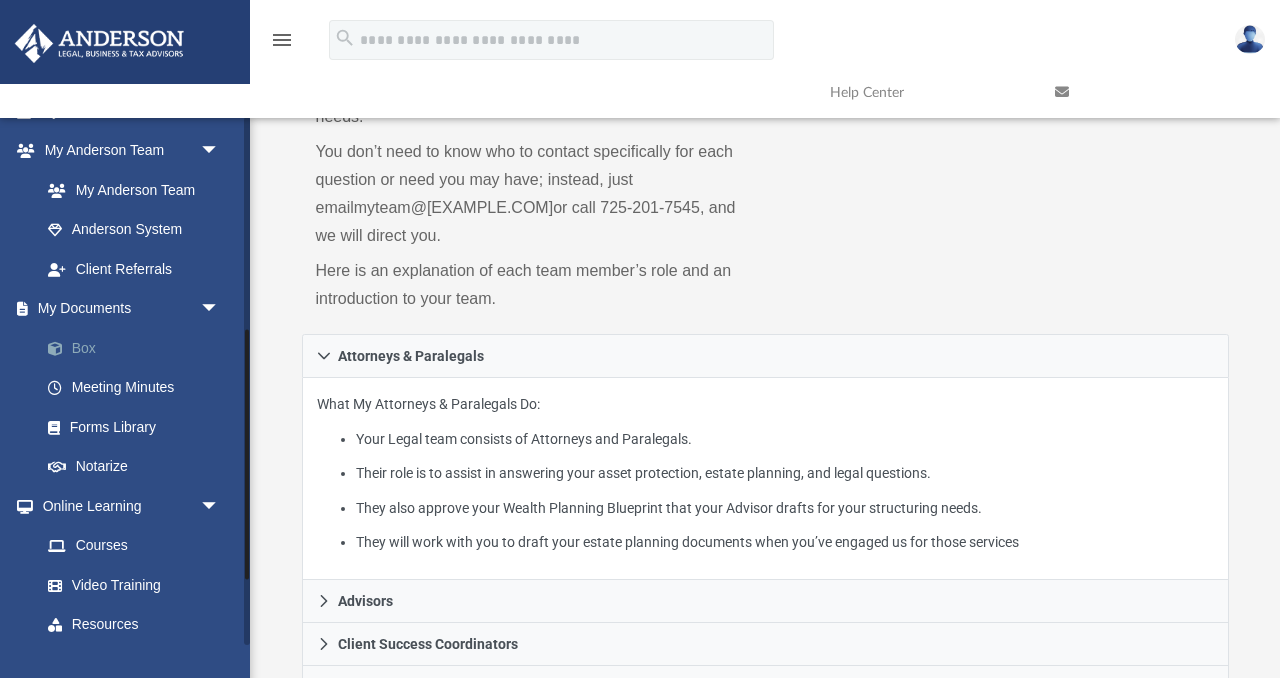 click on "Box" at bounding box center (139, 348) 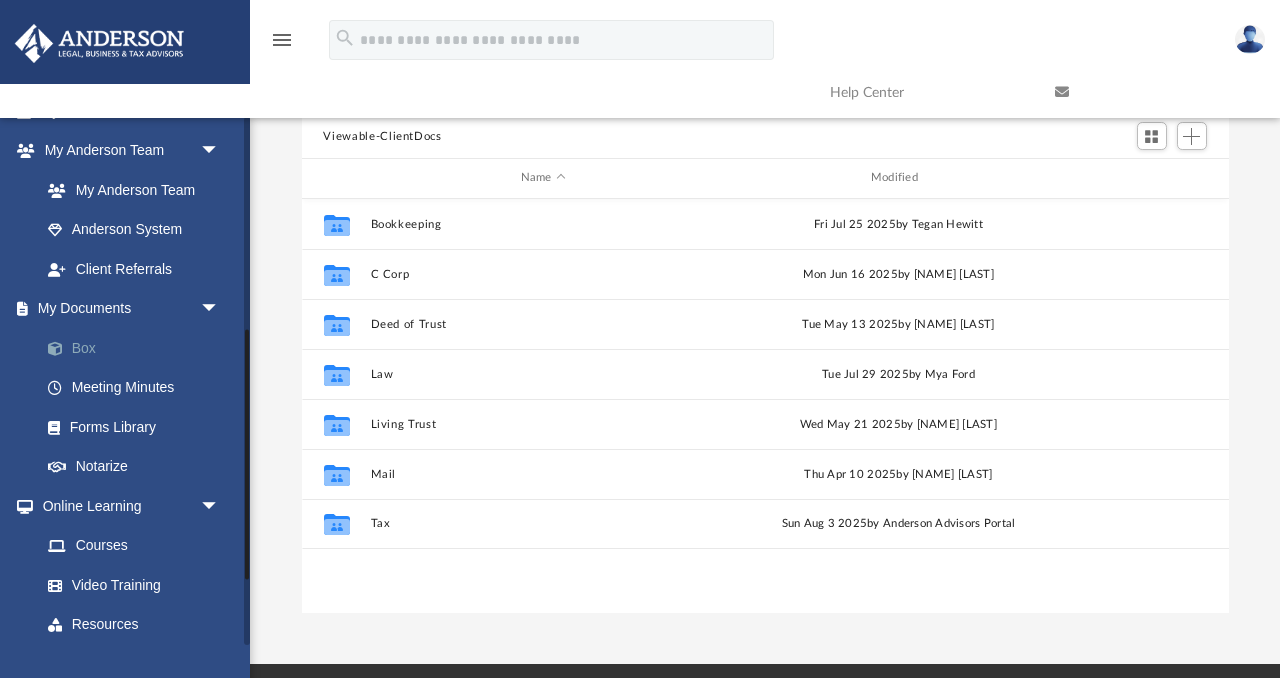 scroll, scrollTop: 1, scrollLeft: 1, axis: both 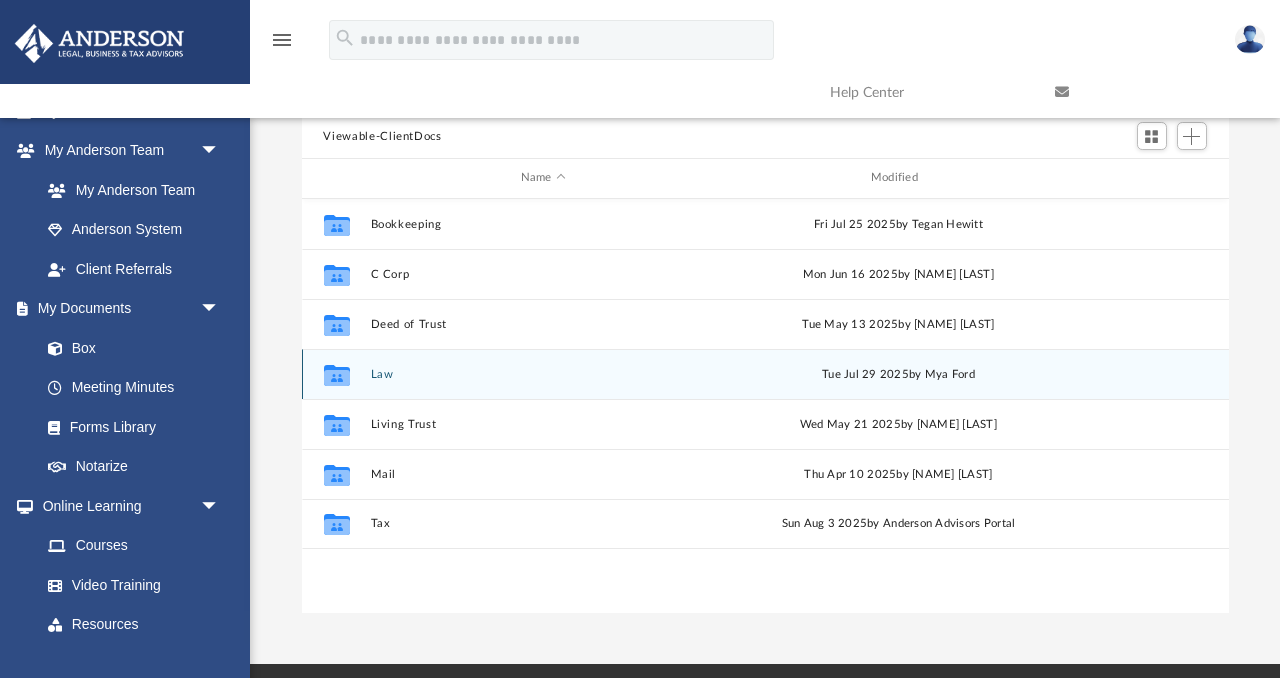 click on "Law" at bounding box center (543, 374) 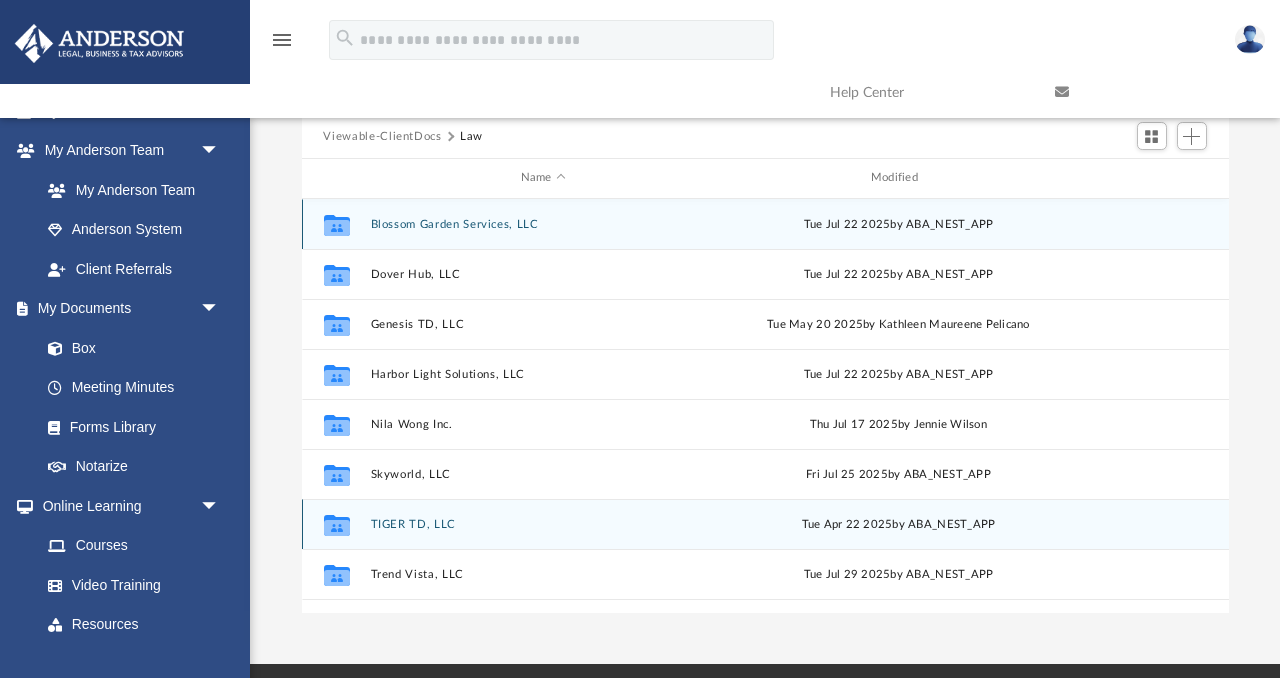 scroll, scrollTop: 85, scrollLeft: 0, axis: vertical 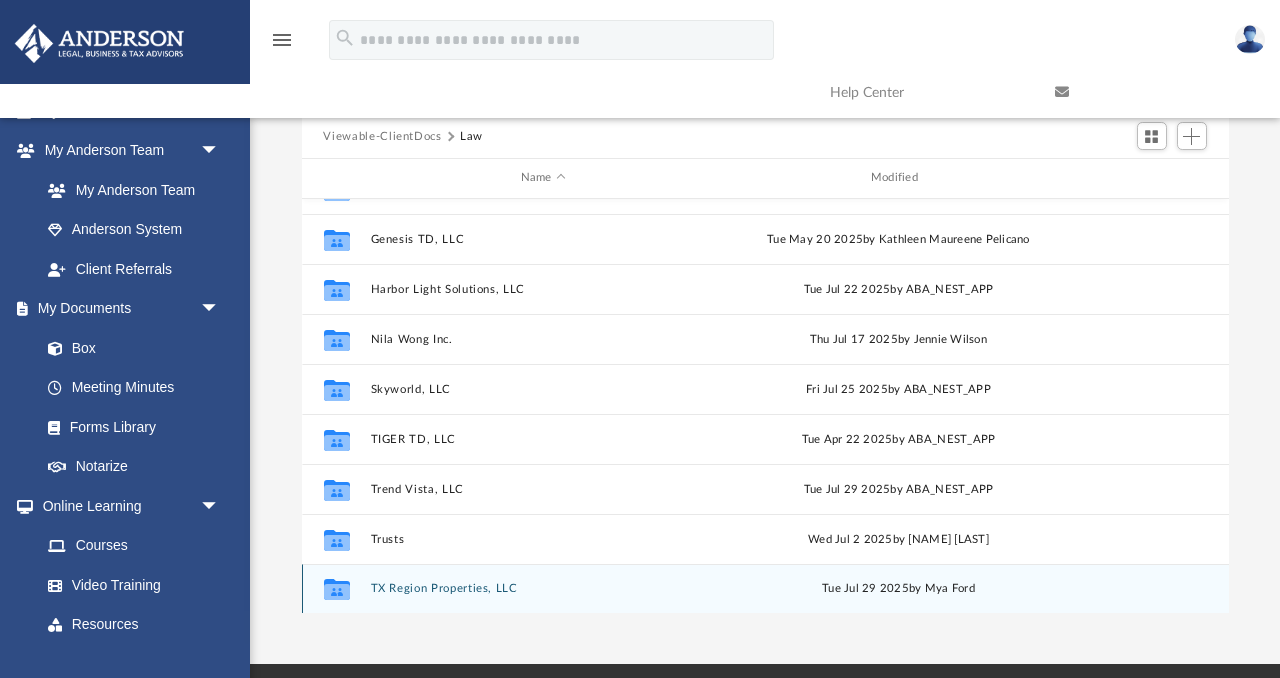 click on "TX Region Properties, LLC" at bounding box center (543, 588) 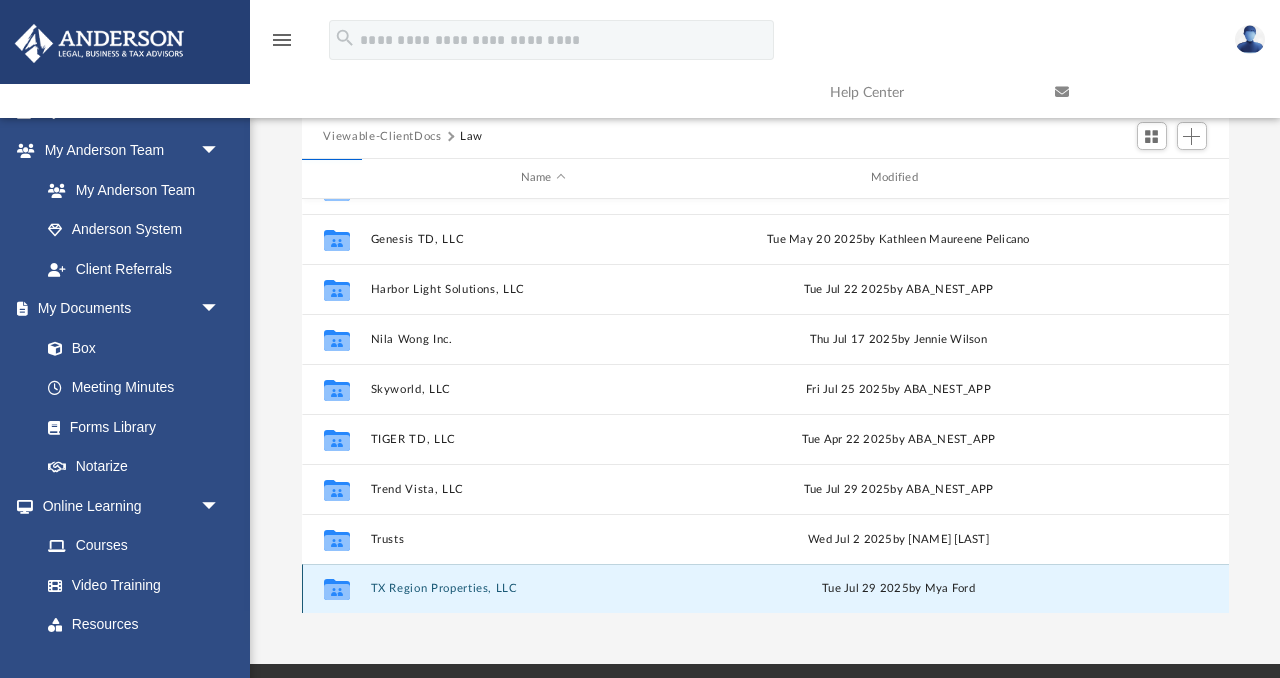 scroll, scrollTop: 0, scrollLeft: 0, axis: both 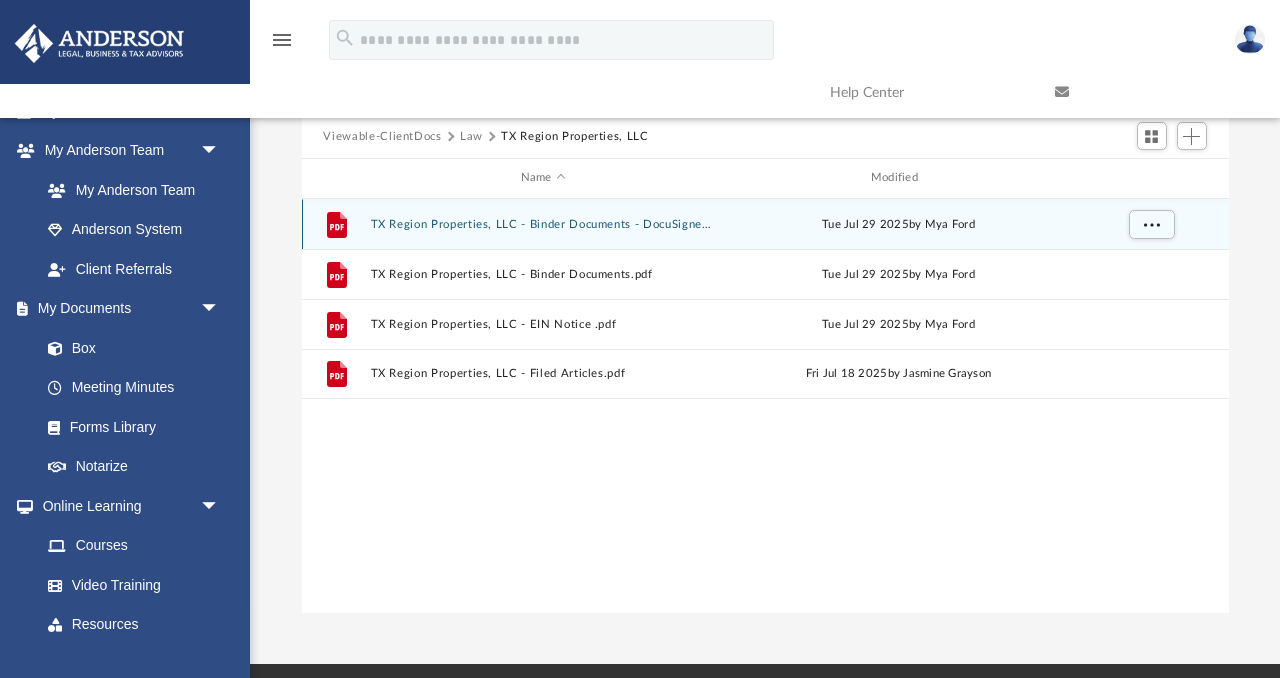 click on "TX Region Properties, LLC - Binder Documents - DocuSigned.pdf" at bounding box center [543, 224] 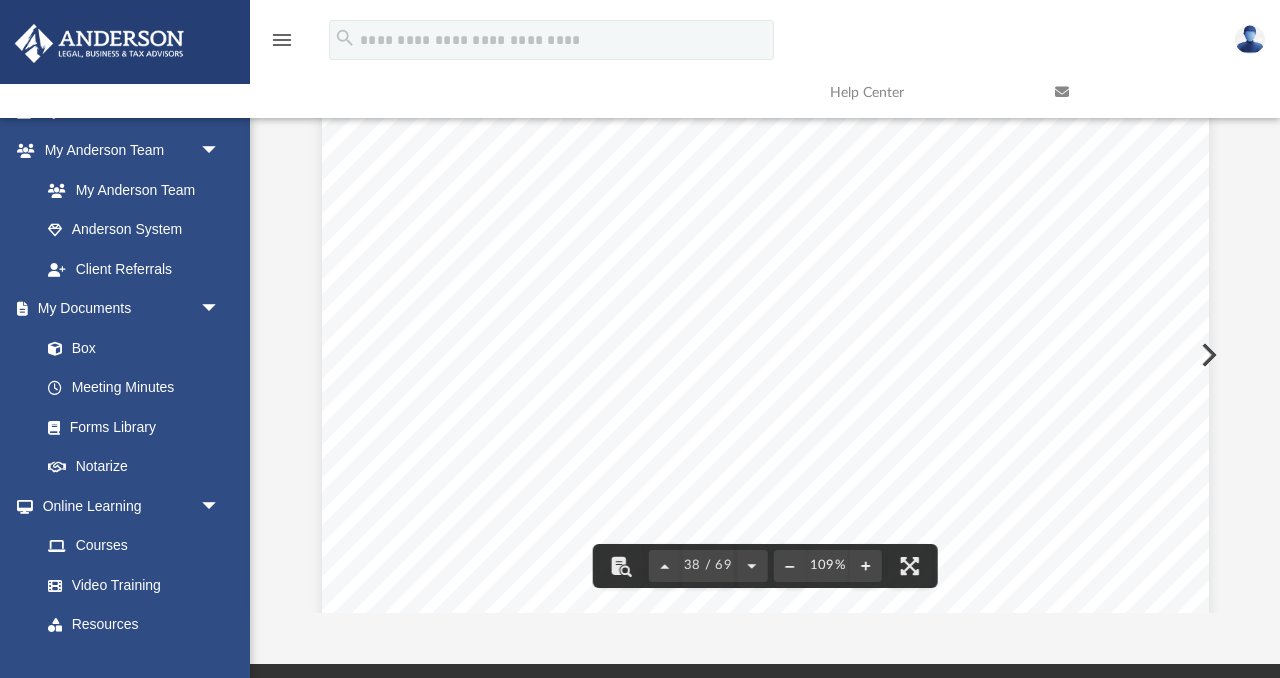 scroll, scrollTop: 43631, scrollLeft: 0, axis: vertical 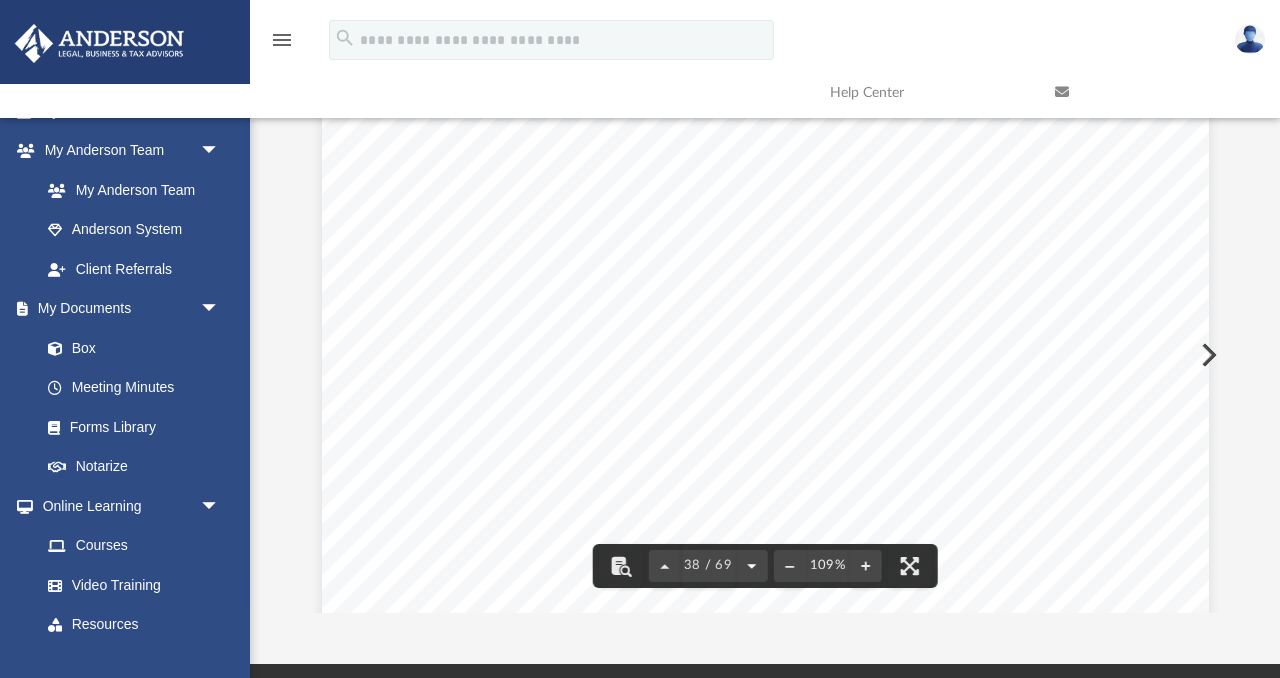 click at bounding box center [751, 566] 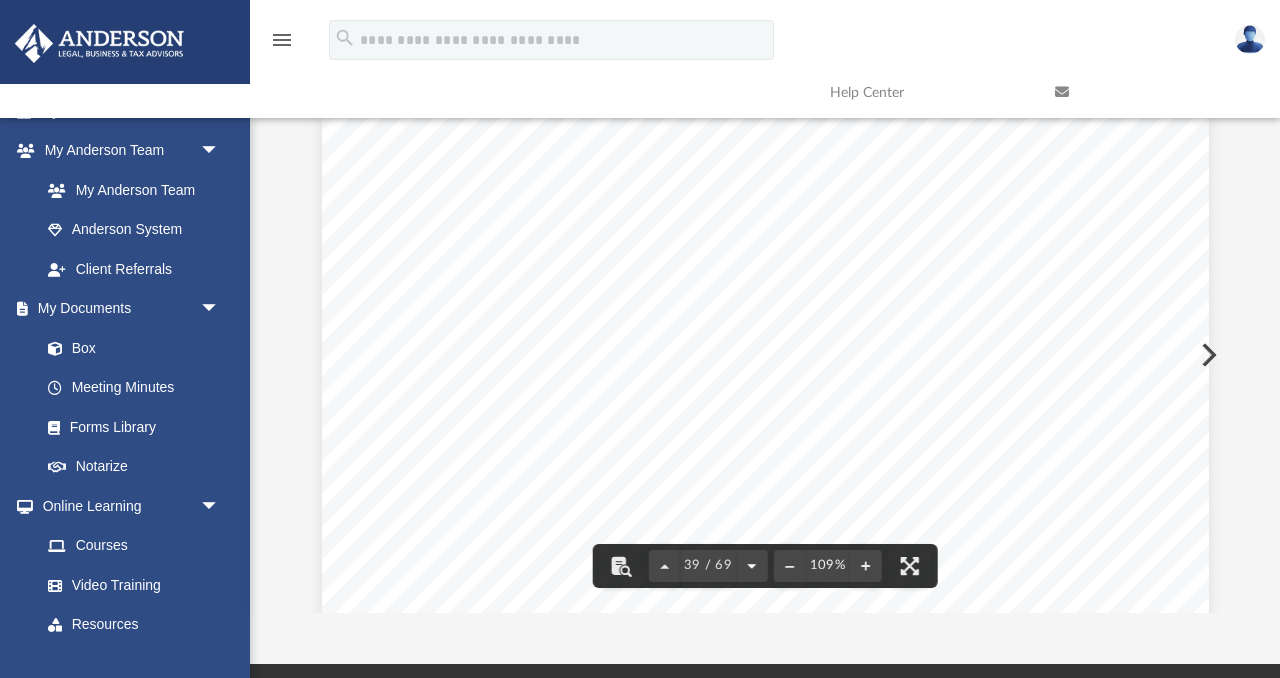 click at bounding box center [751, 566] 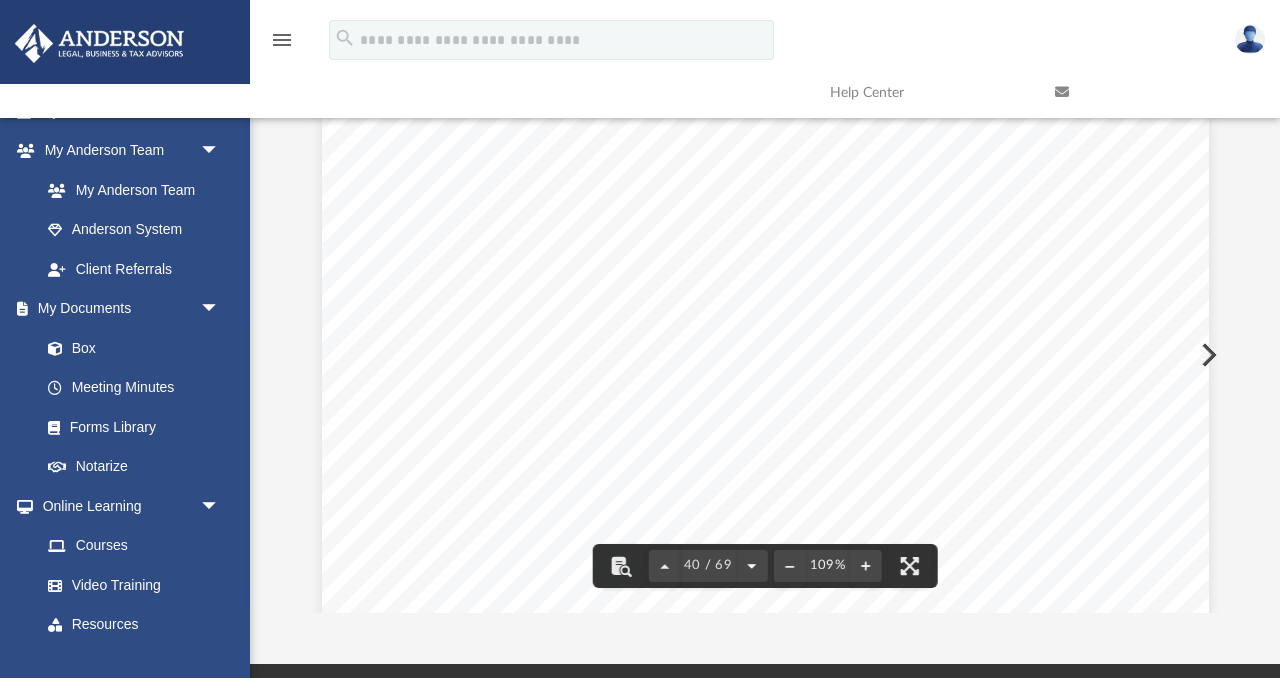 click at bounding box center [751, 566] 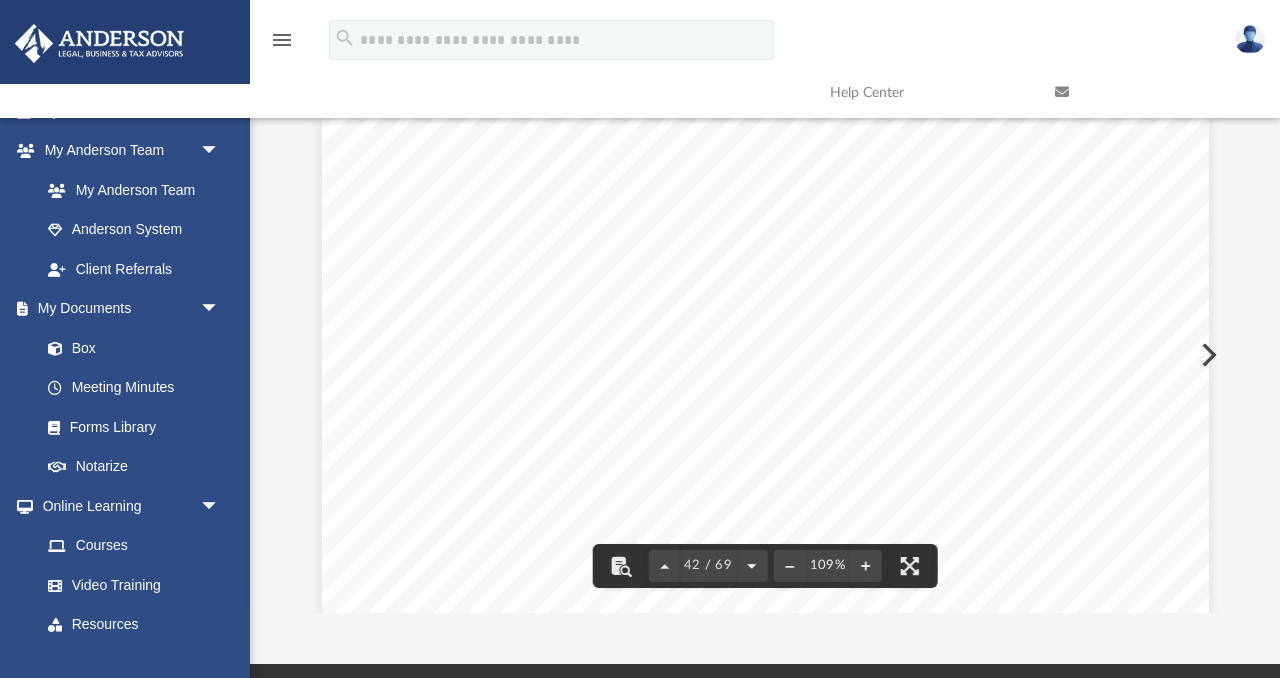 click at bounding box center (751, 566) 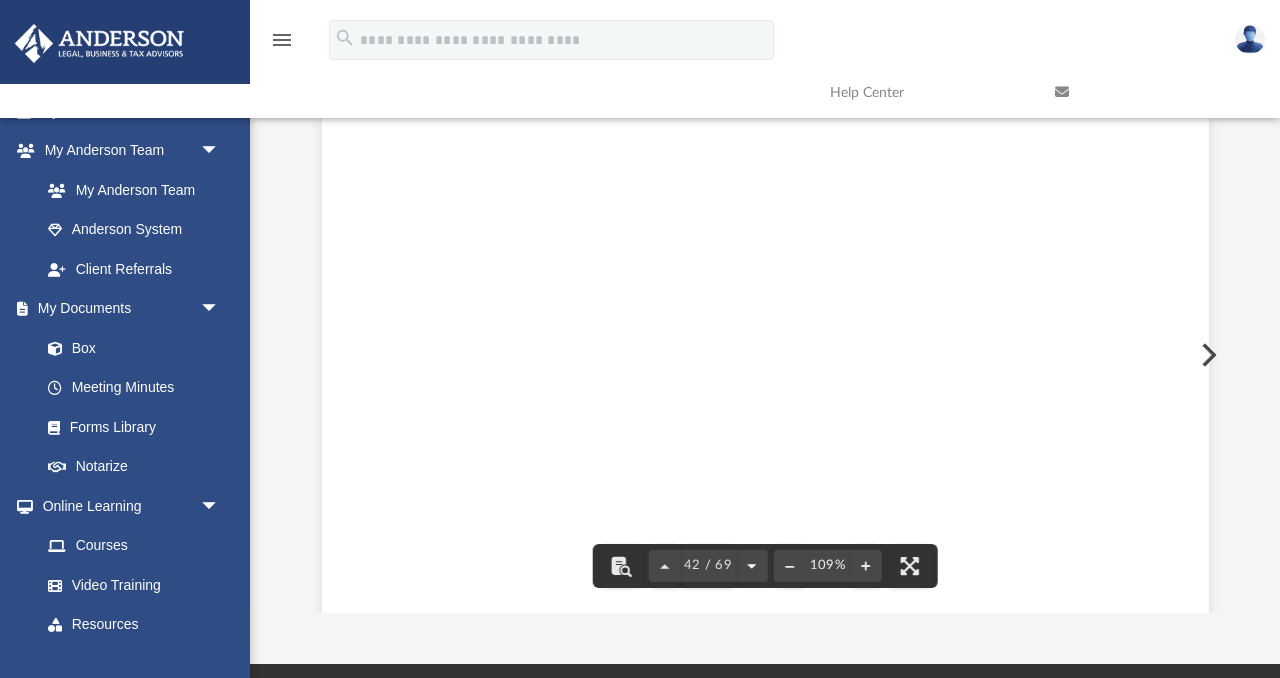click at bounding box center [751, 566] 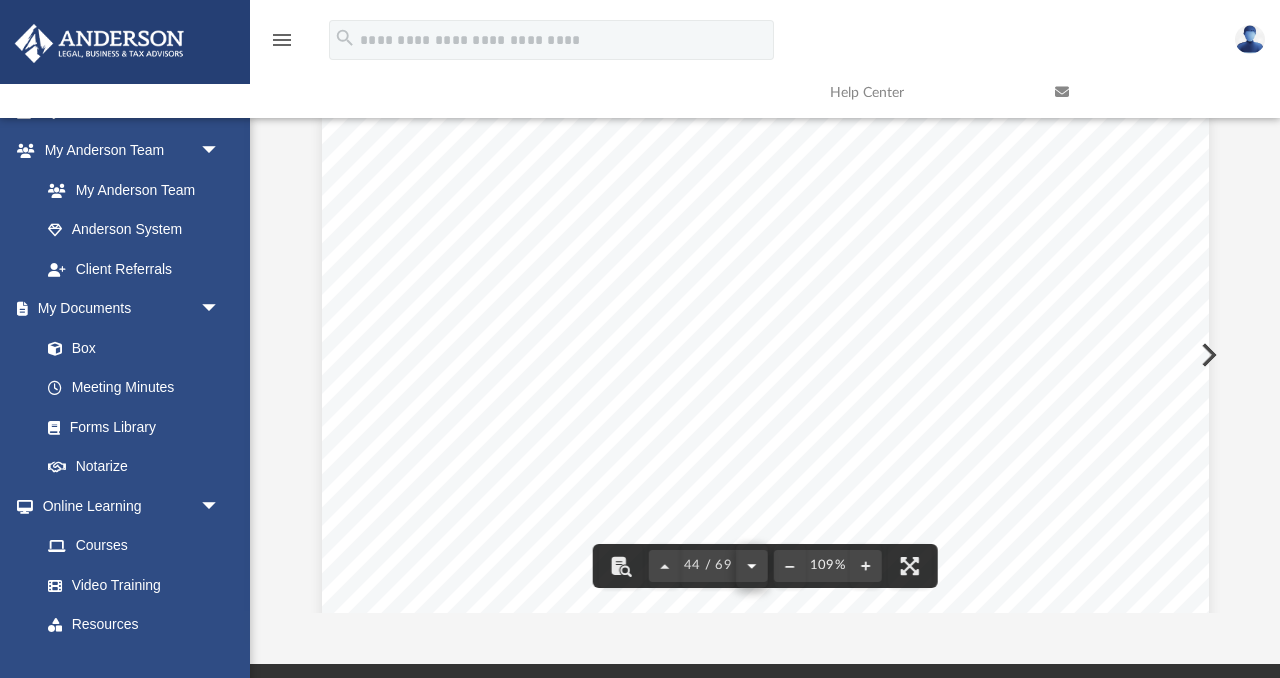 click at bounding box center (765, 1863) 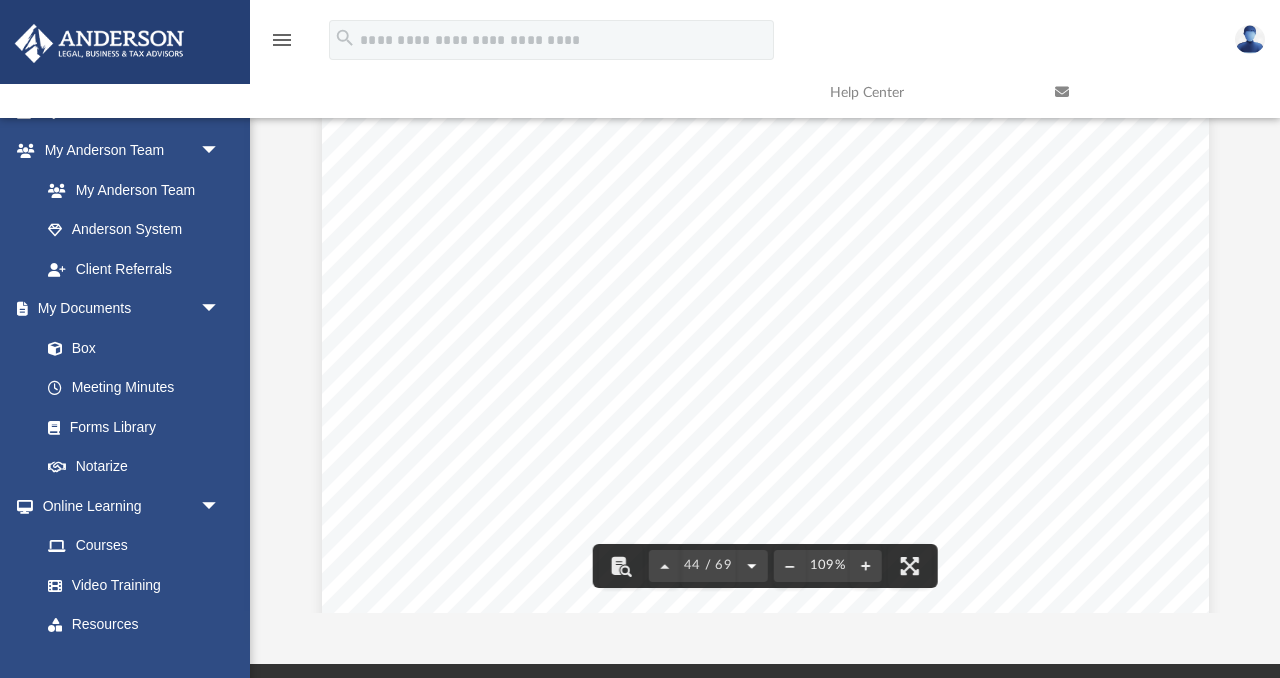 click at bounding box center [751, 566] 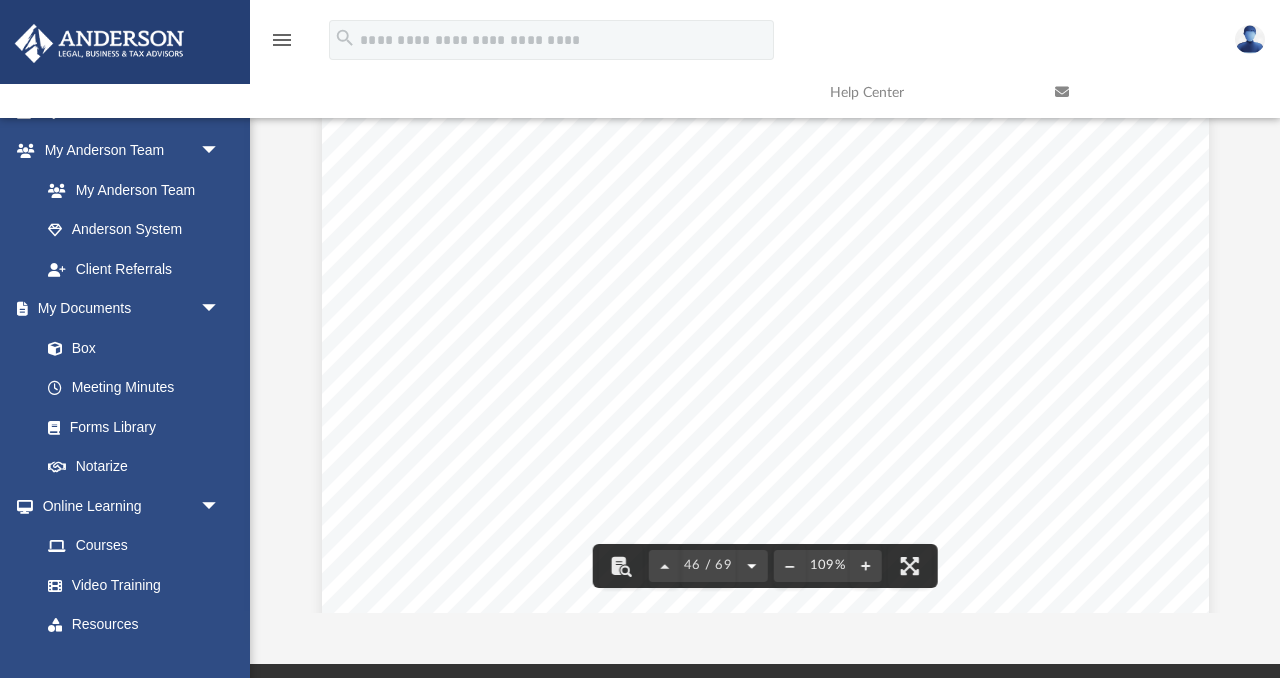 click at bounding box center (751, 566) 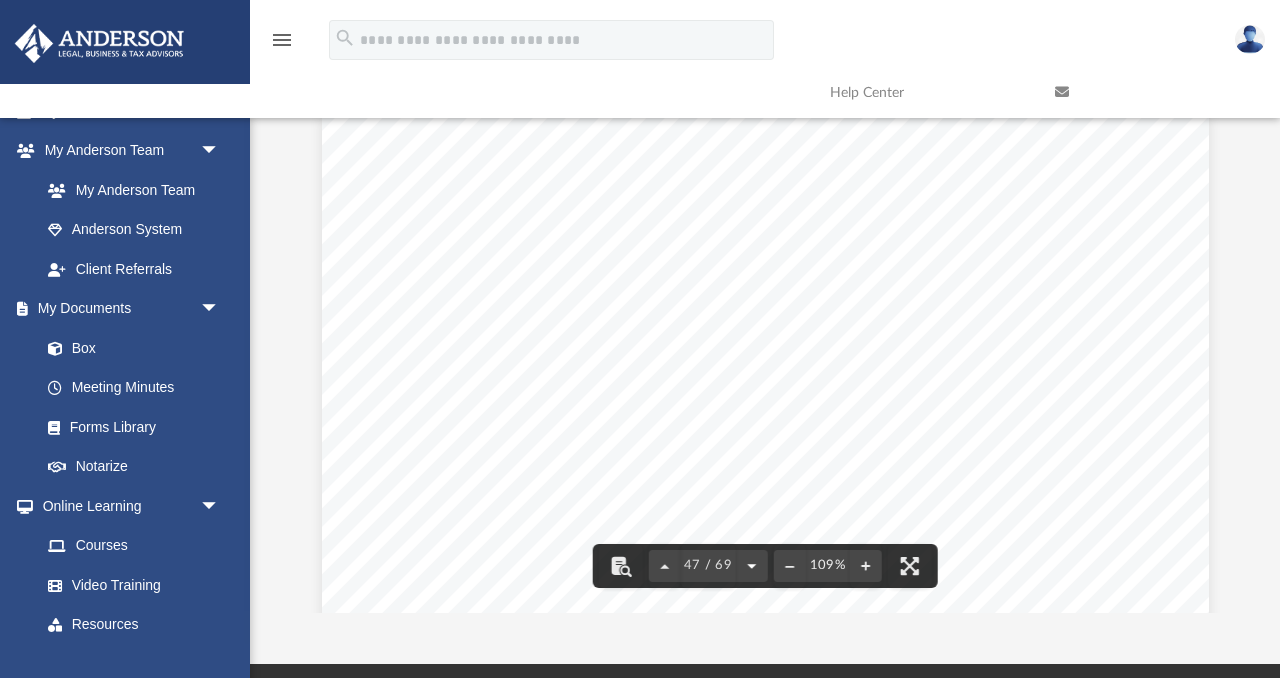 click at bounding box center [751, 566] 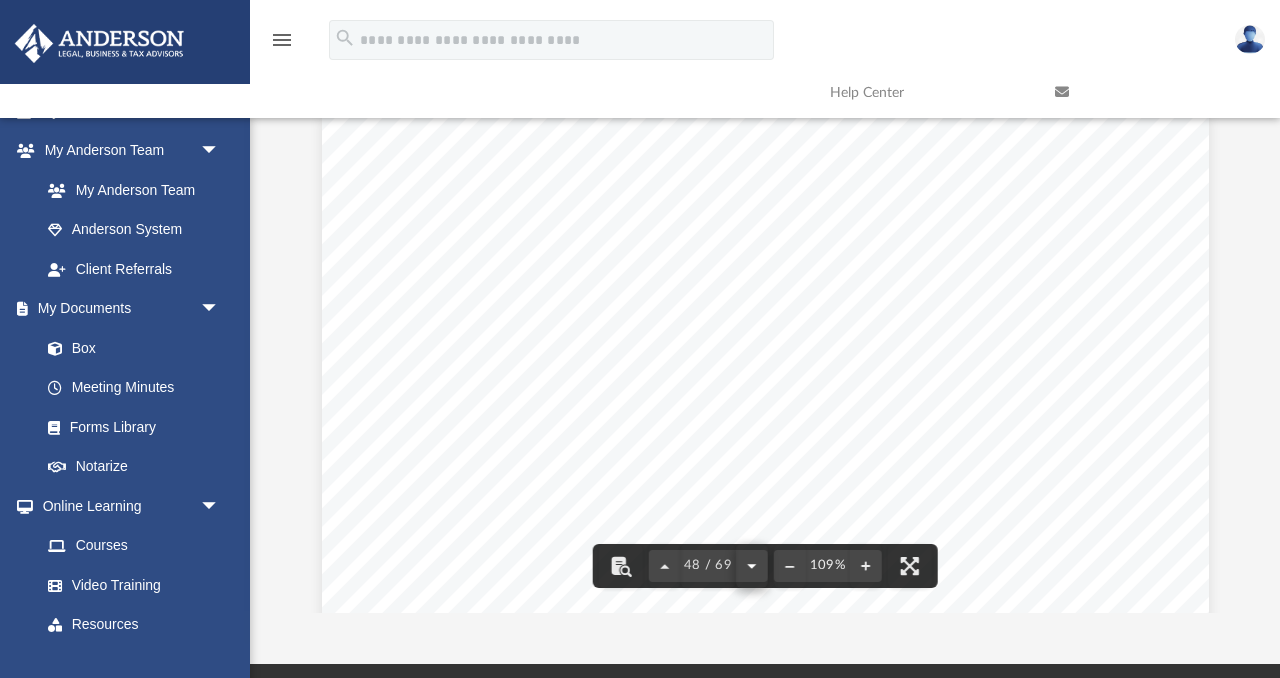 click on "Company   Agreement of   TX Region Properties, LLC Page   27   of   39 Section 16.03   Further Assurances In connection with this Agreement and the transactions contemplated by it, the Company and each Member agree to provide further assurances if requested by the Company or any other Member. These further assurances include signing and delivering any additio nal documents, instruments, conveyances, and other assurances or taking any further actions necessary to carry out the provisions of or transactions contemplated by this Agreement. Section 16.04   No Waiver Any Member’s failure to insist upon strict performance of any provision or obligation of this Agreement for any period is not a waiver of that Member’s right to demand strict compliance in the future. An express or implied consent to or waiver of any brea ch or default in the performance of any obligations under this Agreement is not a consent to or waiver of any other breach or default in the performance of the same or of any other obligation." at bounding box center (765, 355) 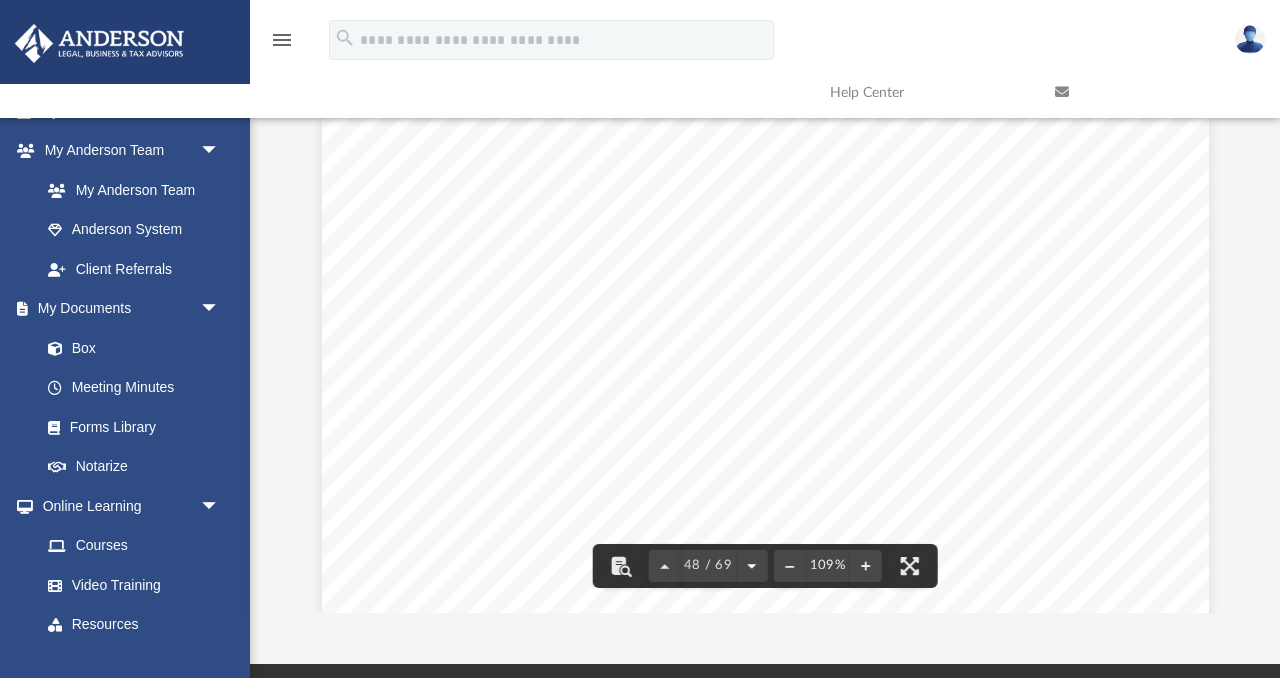 click at bounding box center [751, 566] 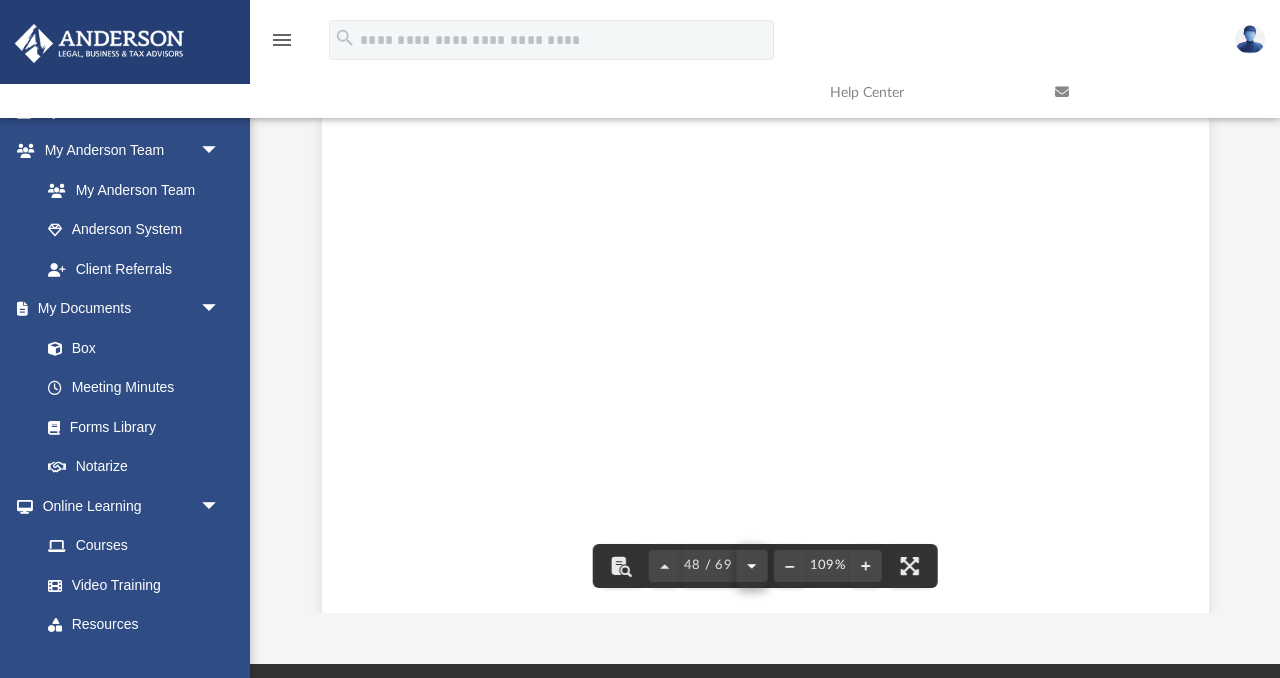 click at bounding box center [765, 686] 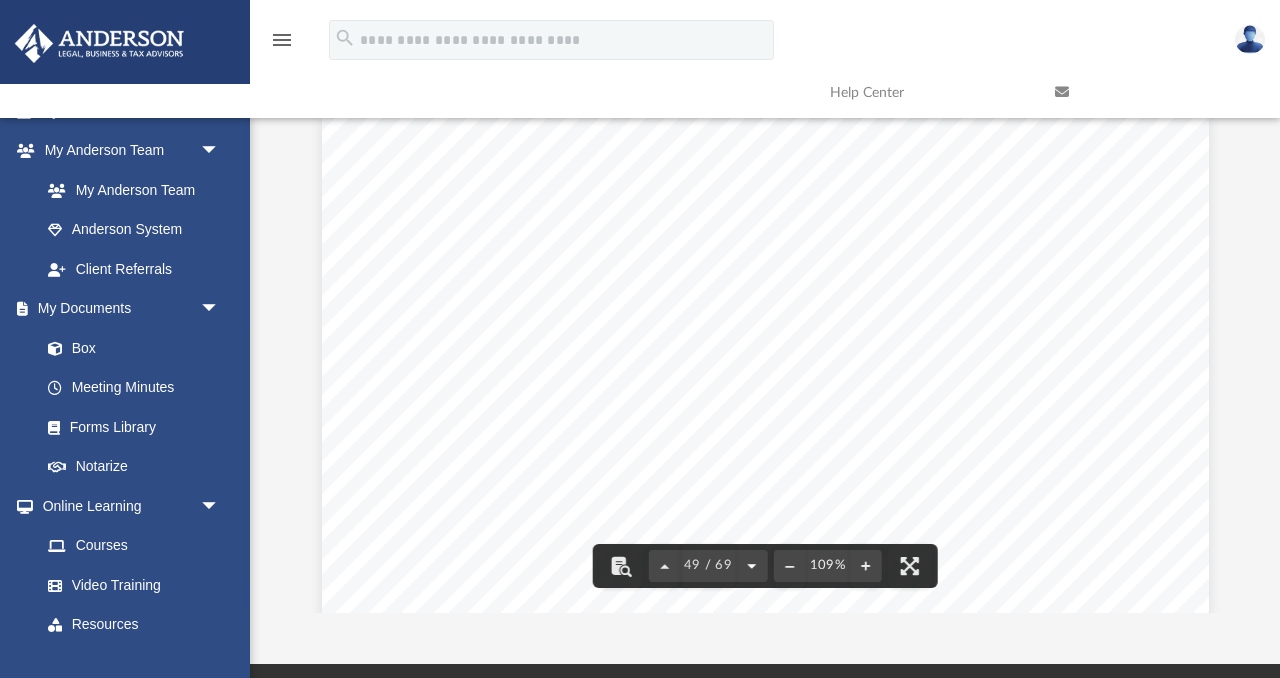 click at bounding box center [751, 566] 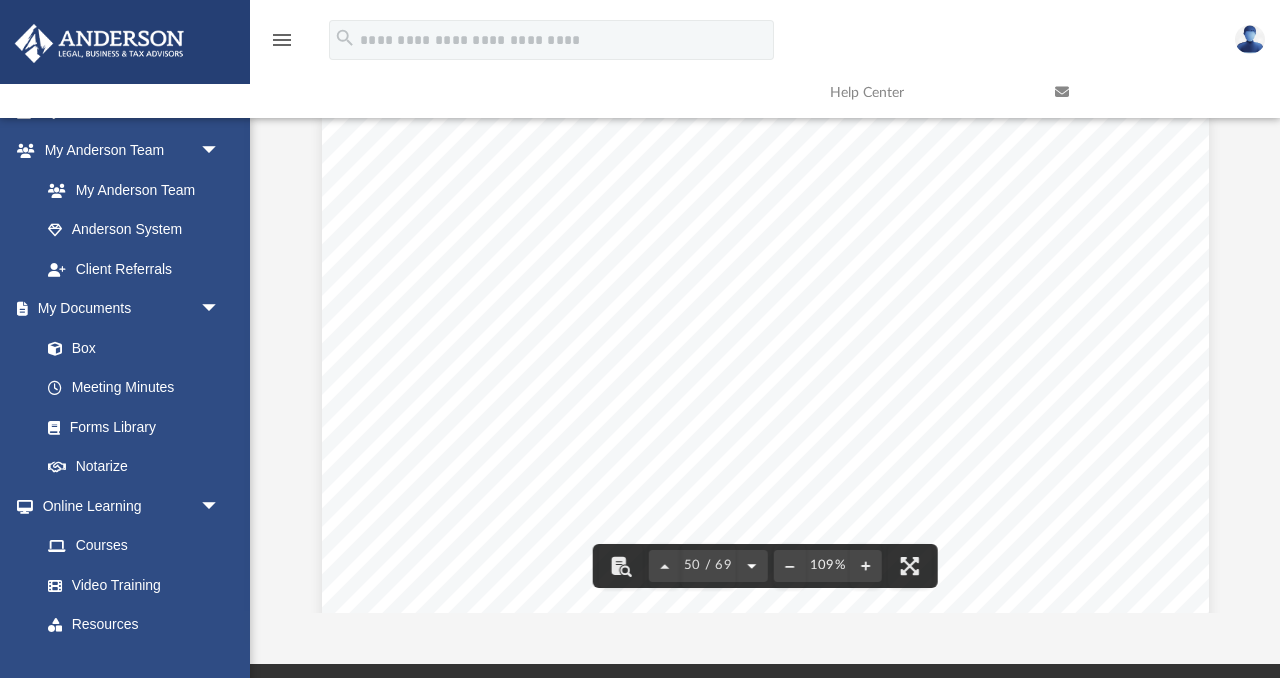 click at bounding box center [751, 566] 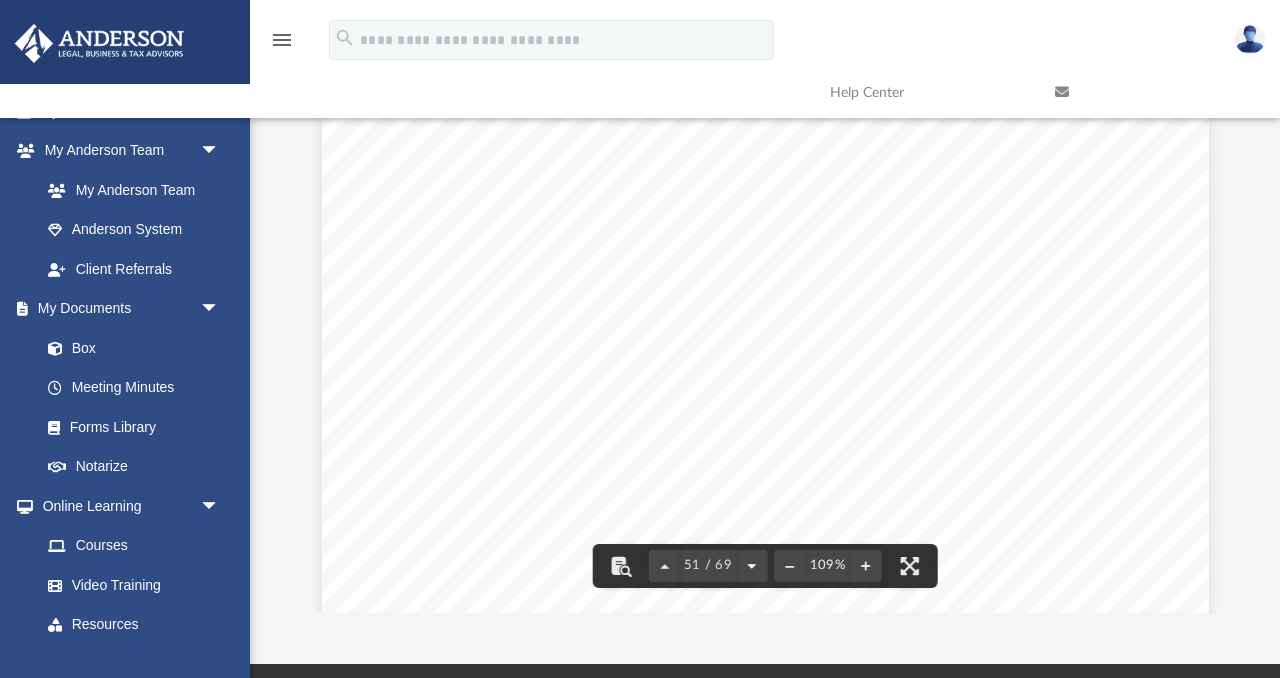 click at bounding box center (751, 566) 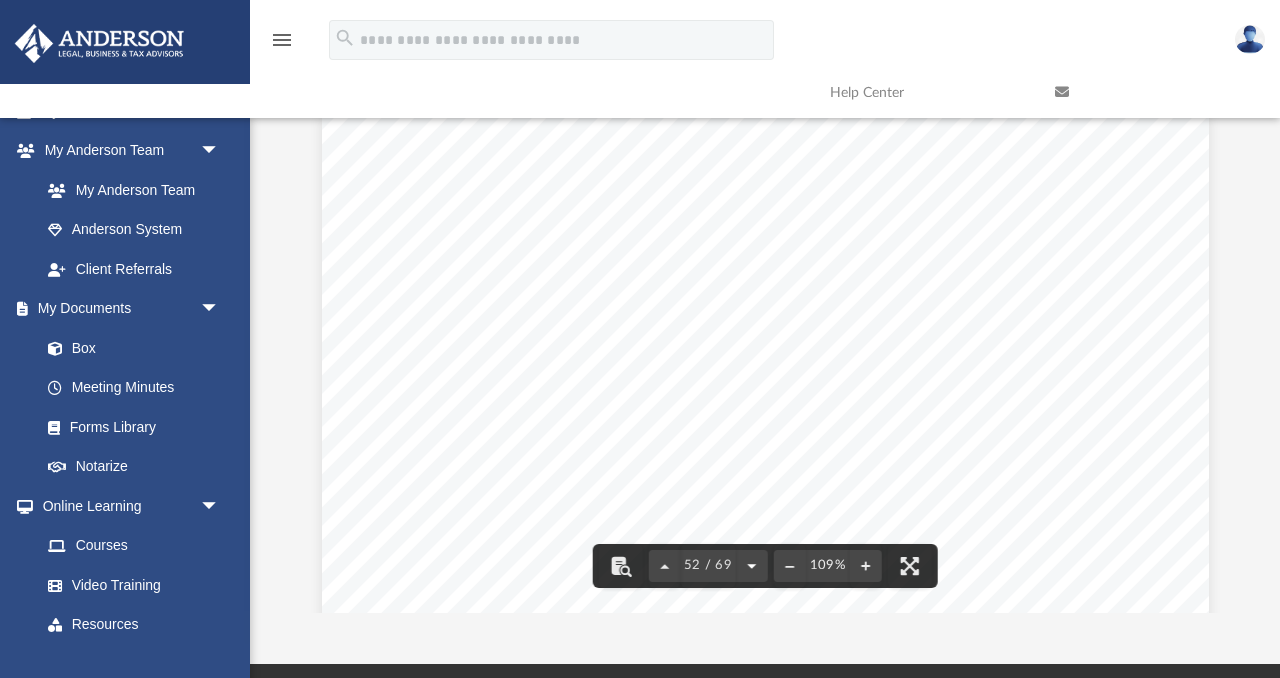 scroll, scrollTop: 60072, scrollLeft: 0, axis: vertical 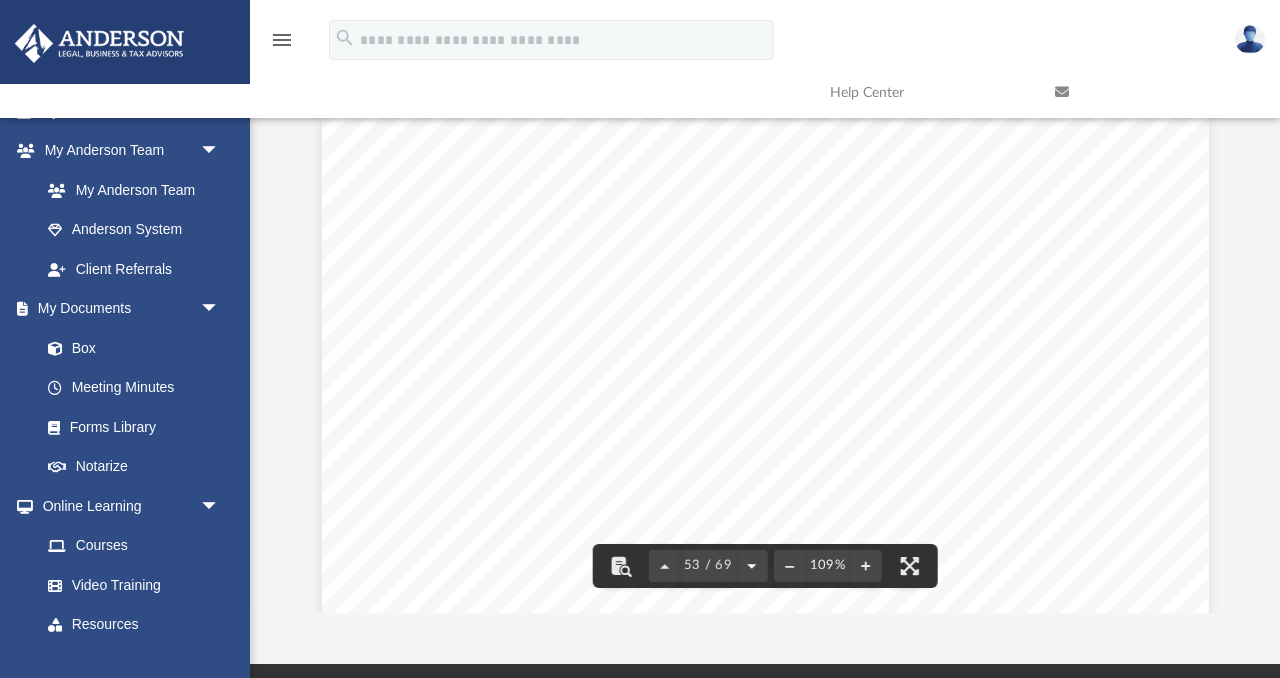 click at bounding box center [751, 566] 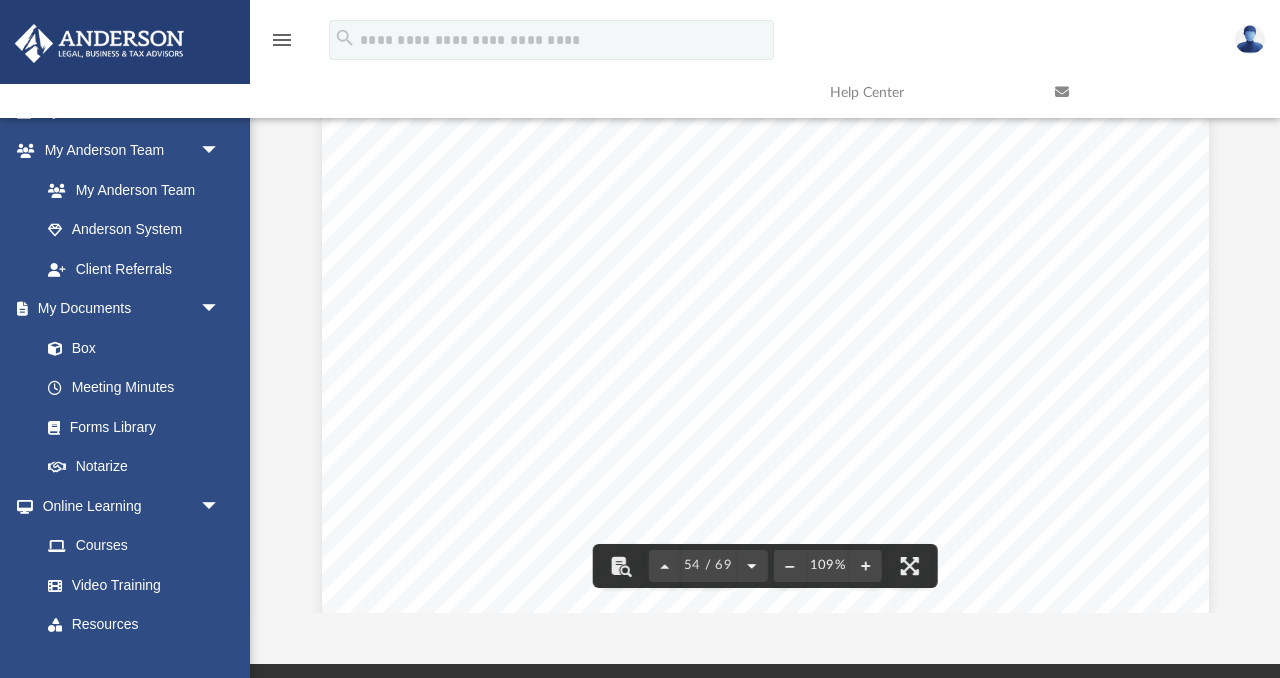 click at bounding box center [751, 566] 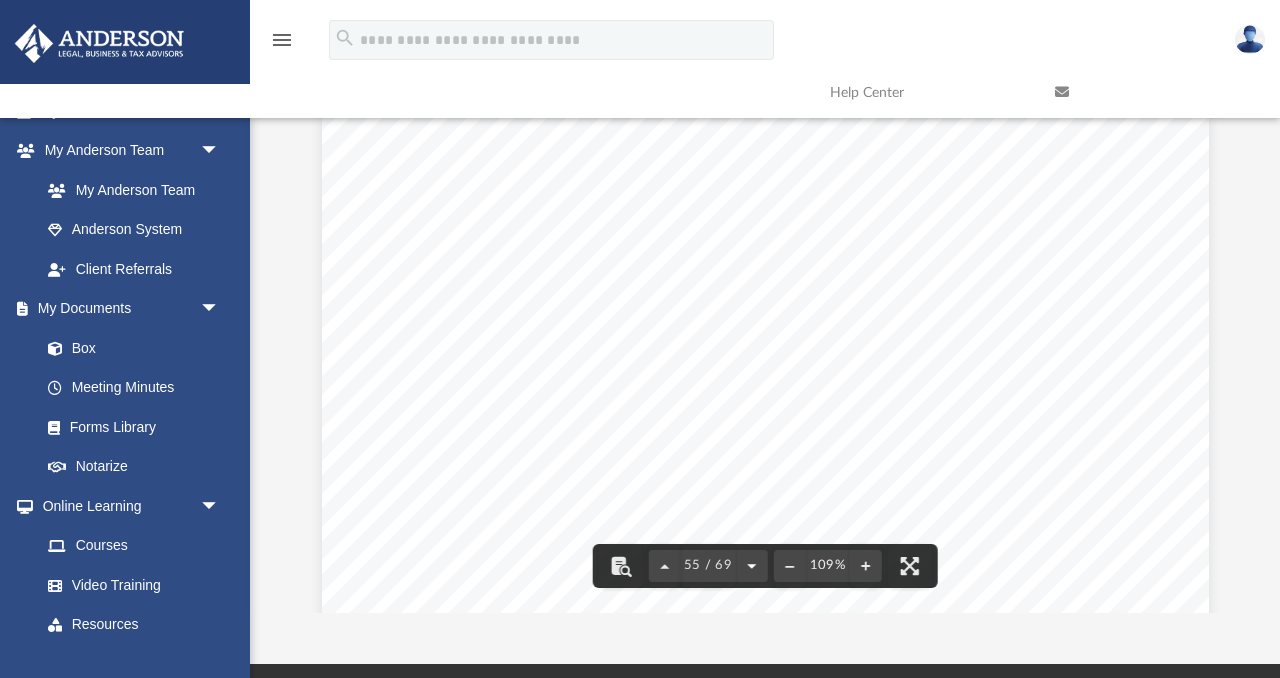 click at bounding box center (751, 566) 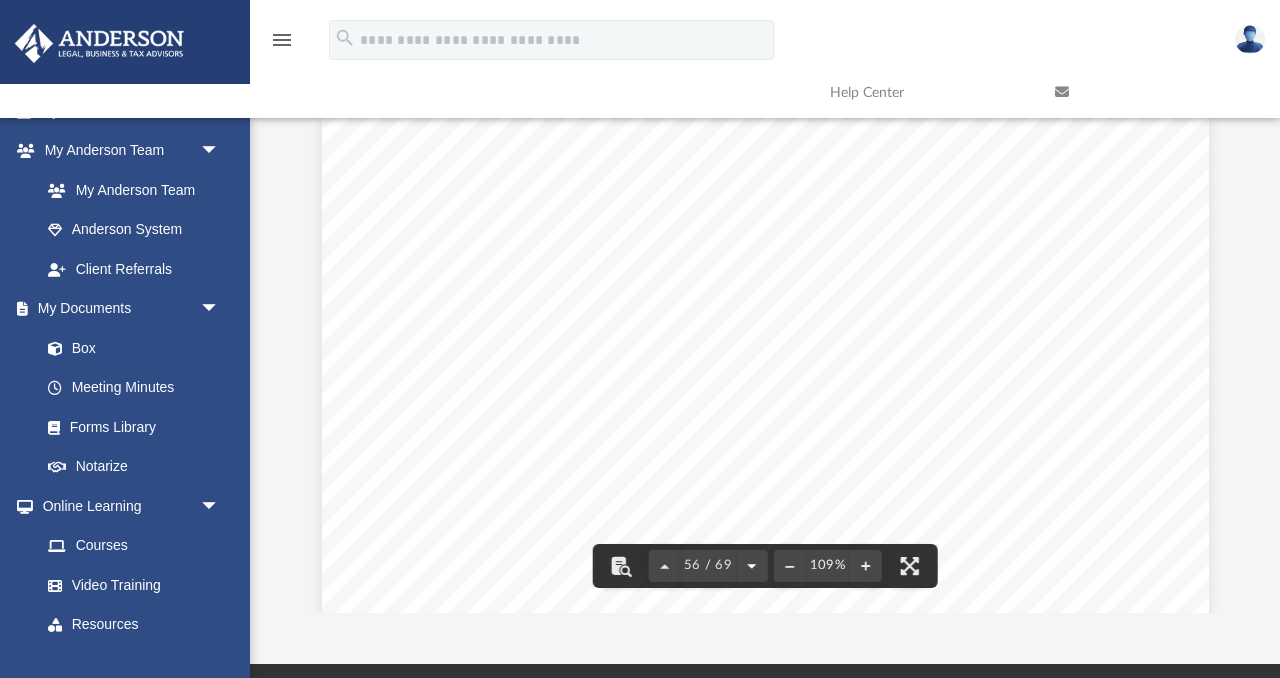 click at bounding box center [751, 566] 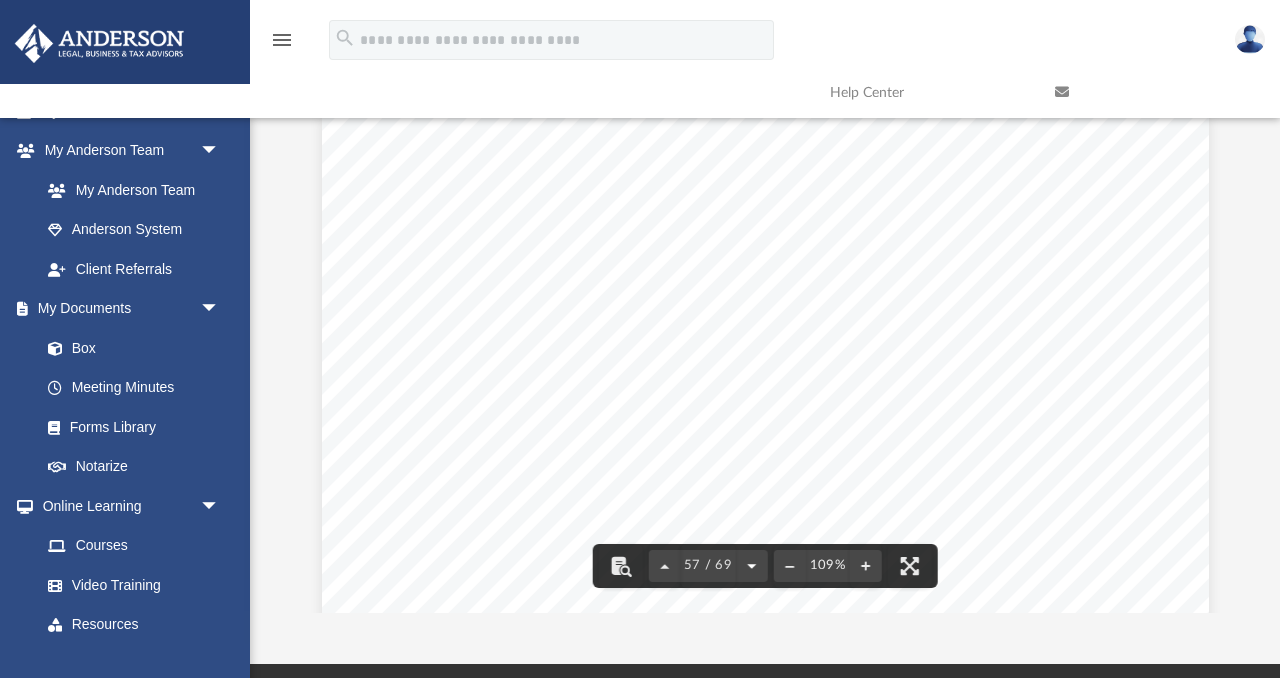 click at bounding box center [751, 566] 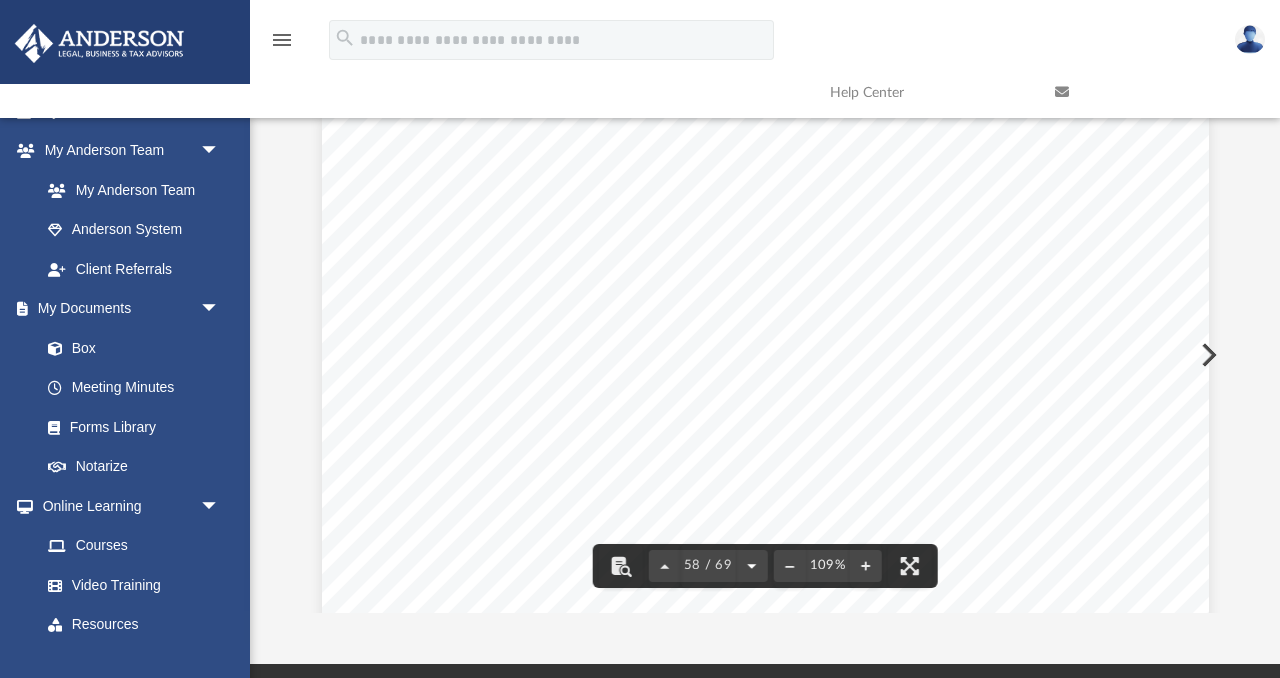 click at bounding box center (751, 566) 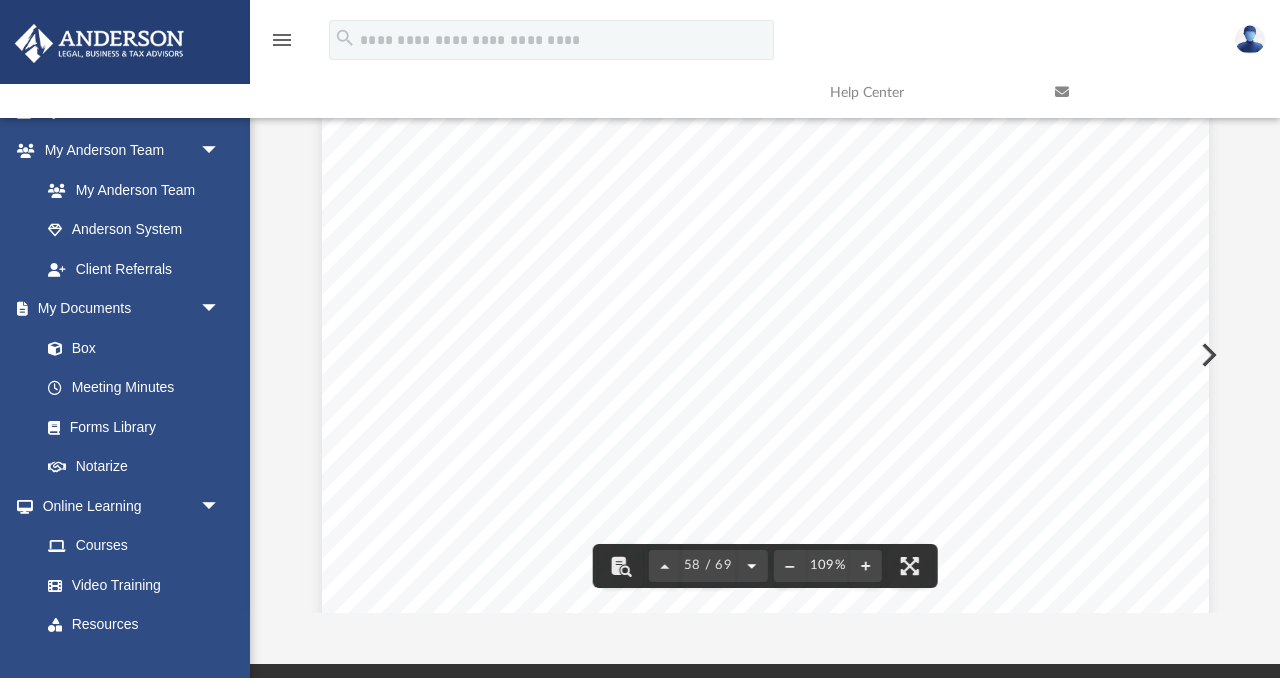 click at bounding box center [751, 566] 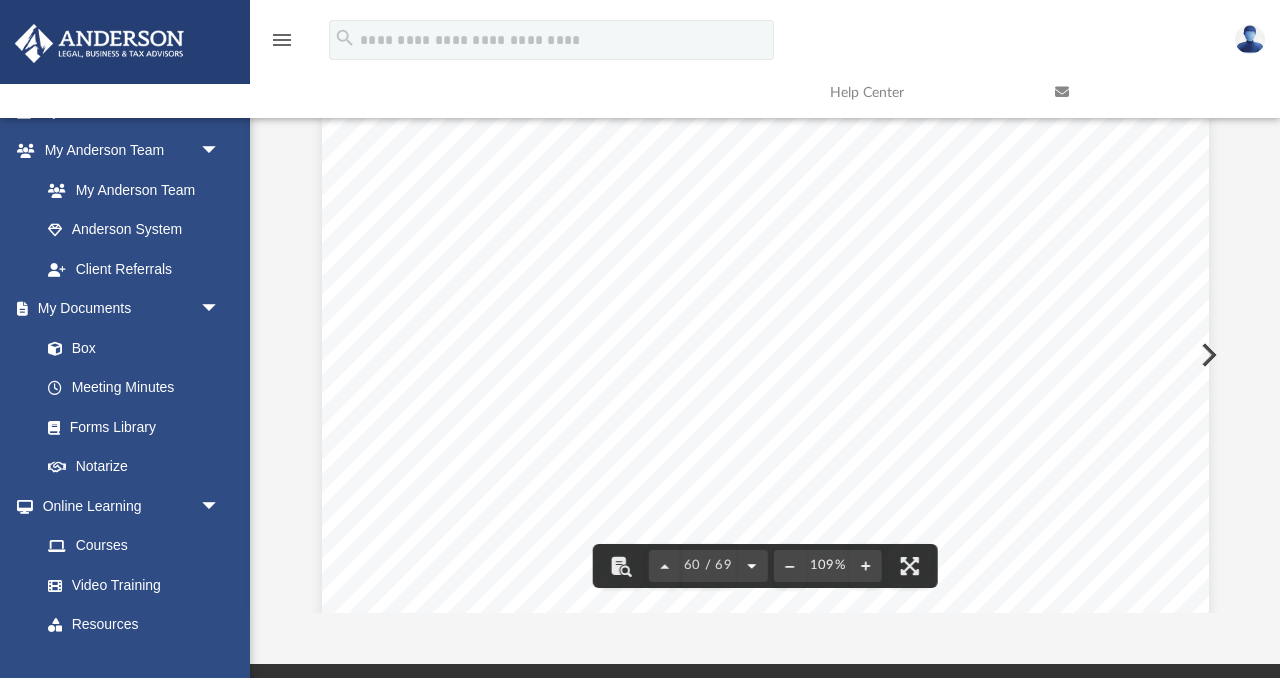 click at bounding box center [751, 566] 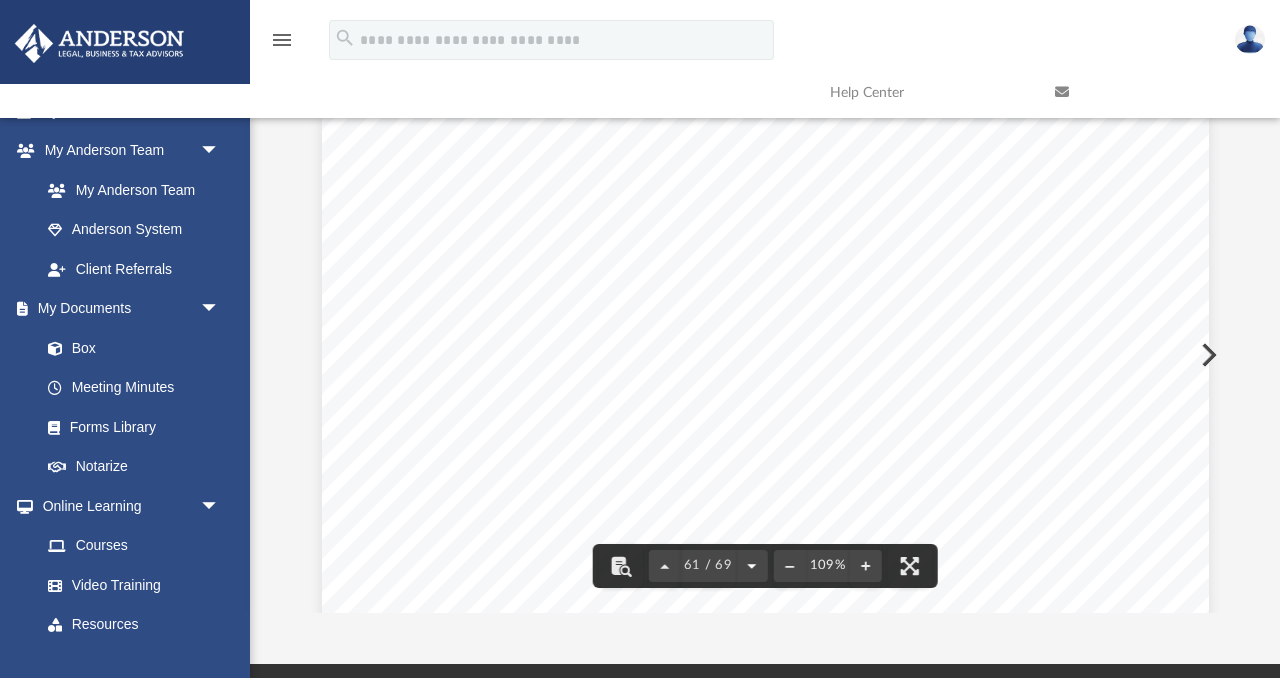 click at bounding box center (751, 566) 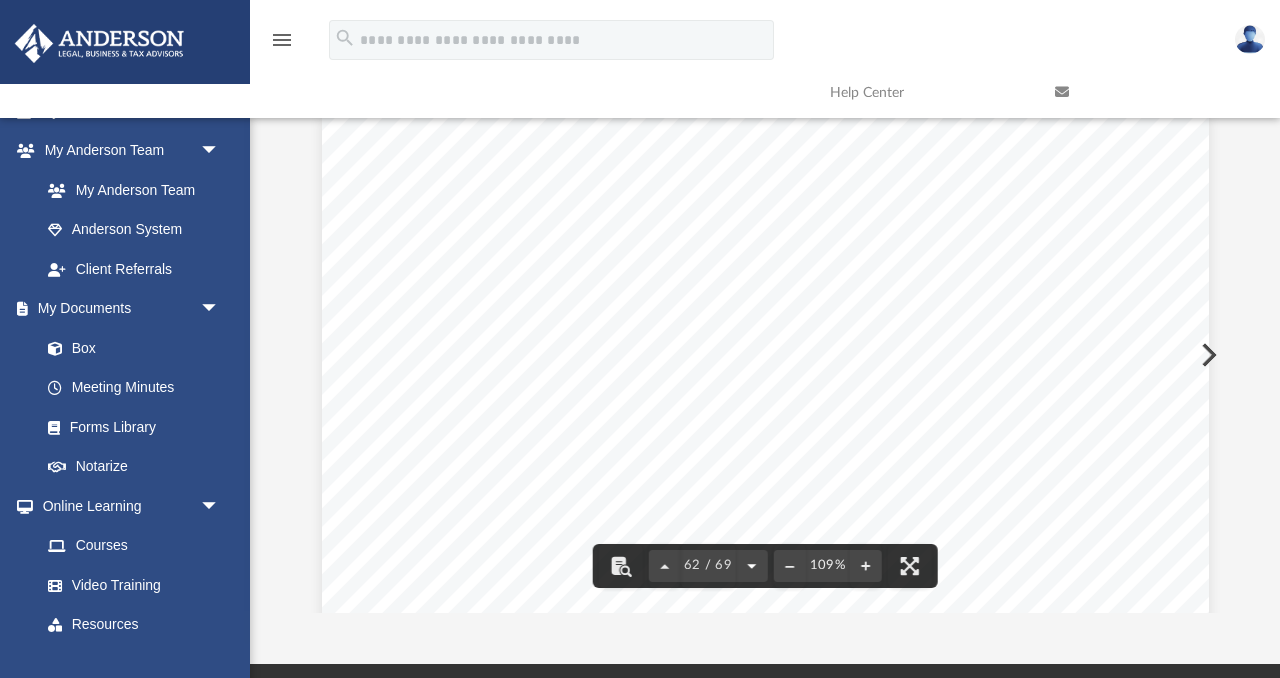 click at bounding box center [751, 566] 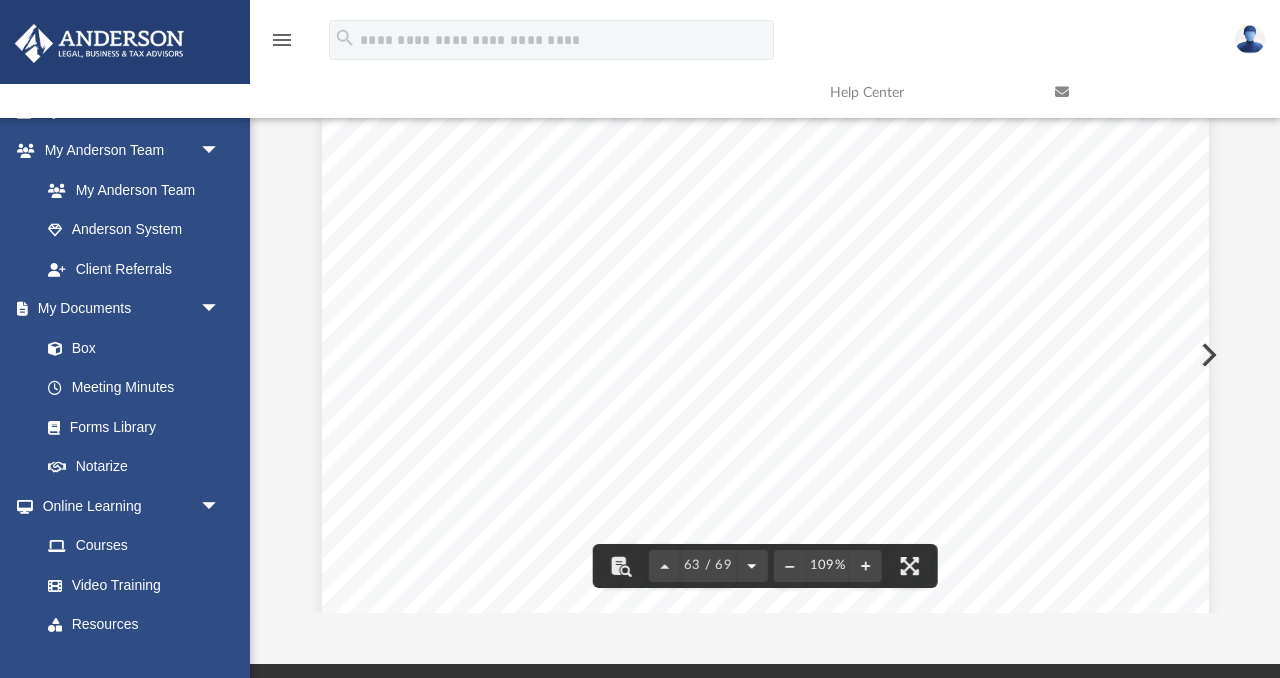click at bounding box center [751, 566] 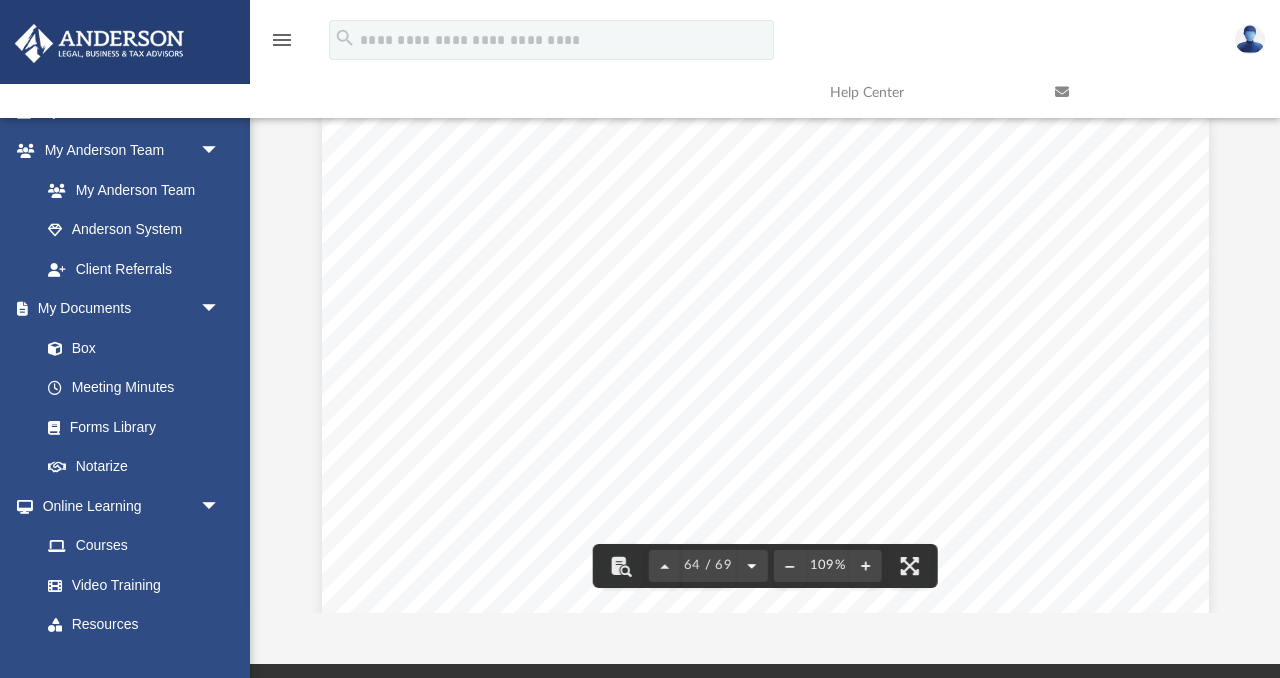 click at bounding box center [751, 566] 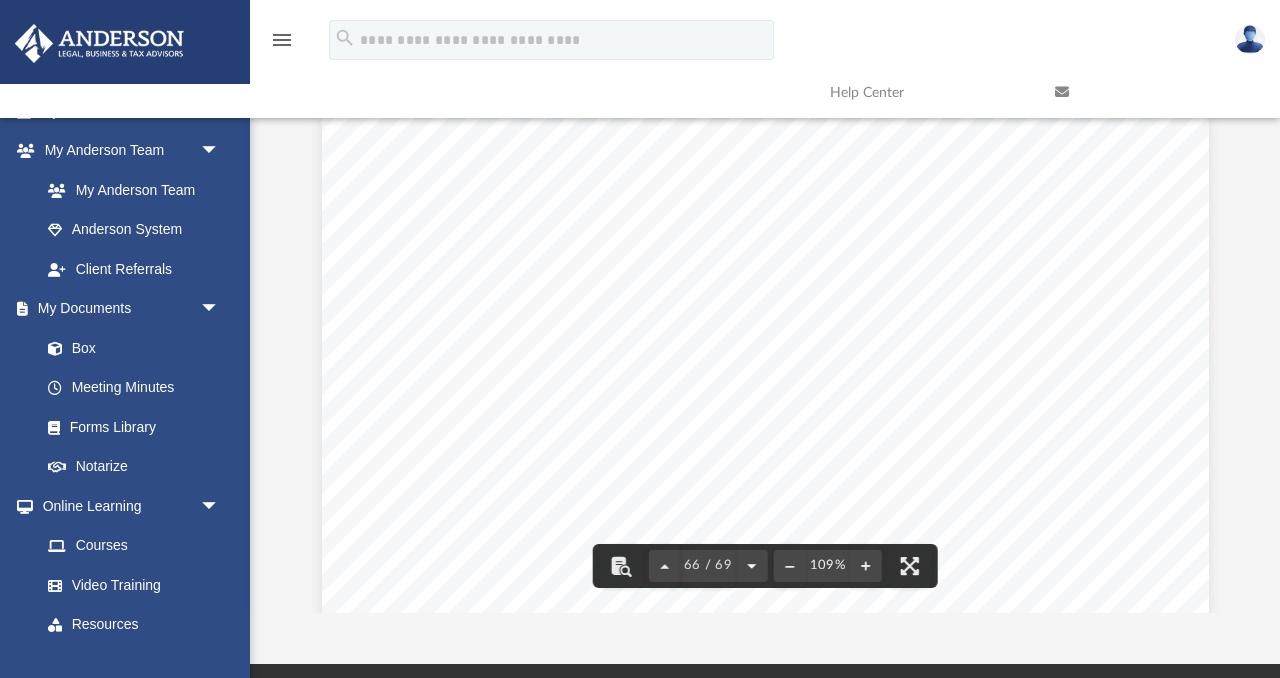 click at bounding box center (751, 566) 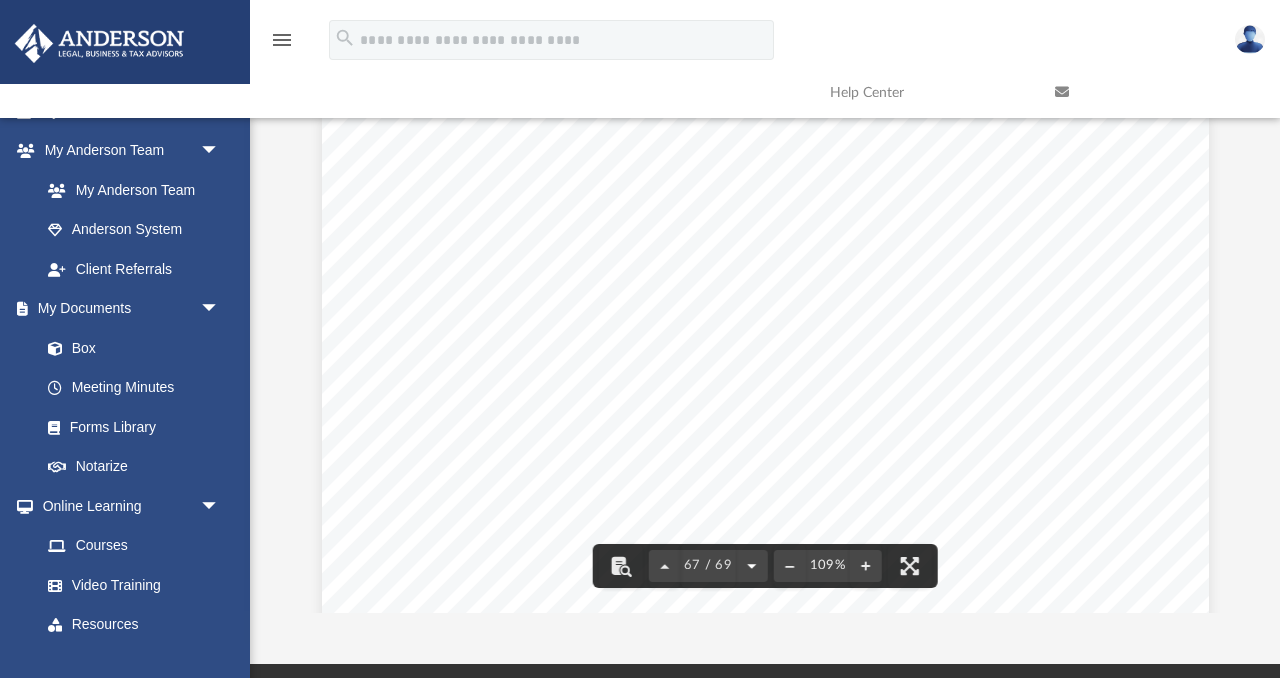 click at bounding box center (751, 566) 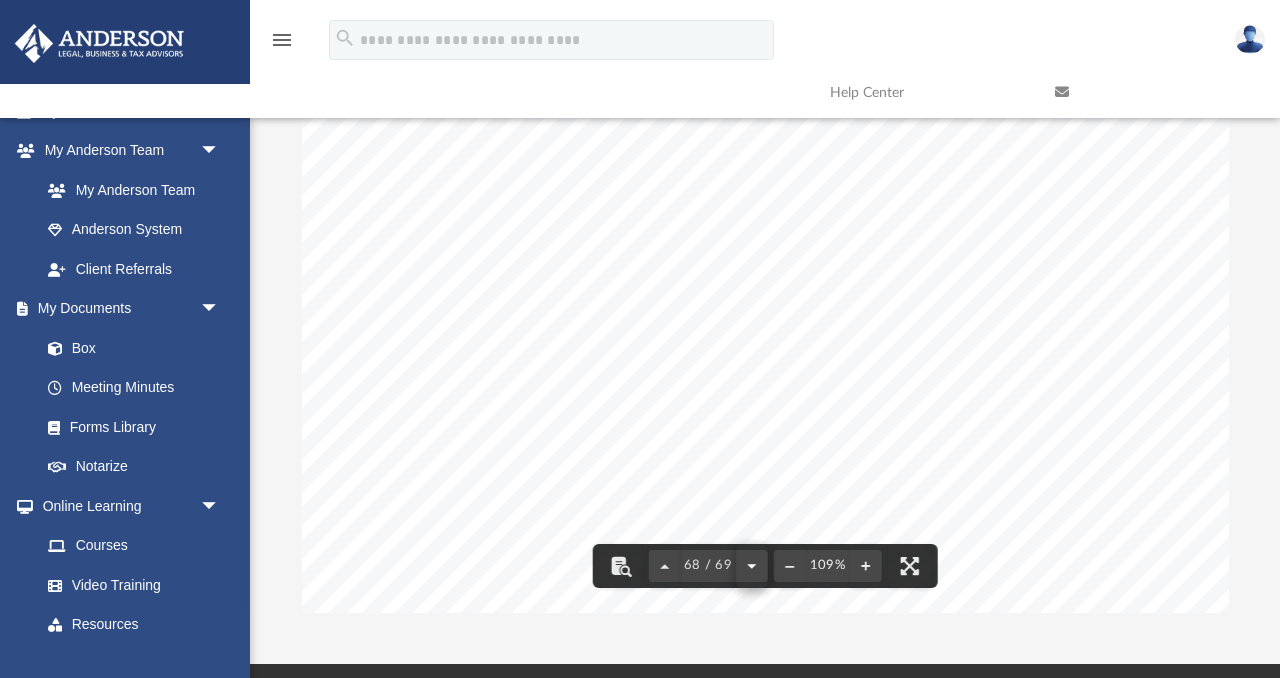 click at bounding box center [876, 554] 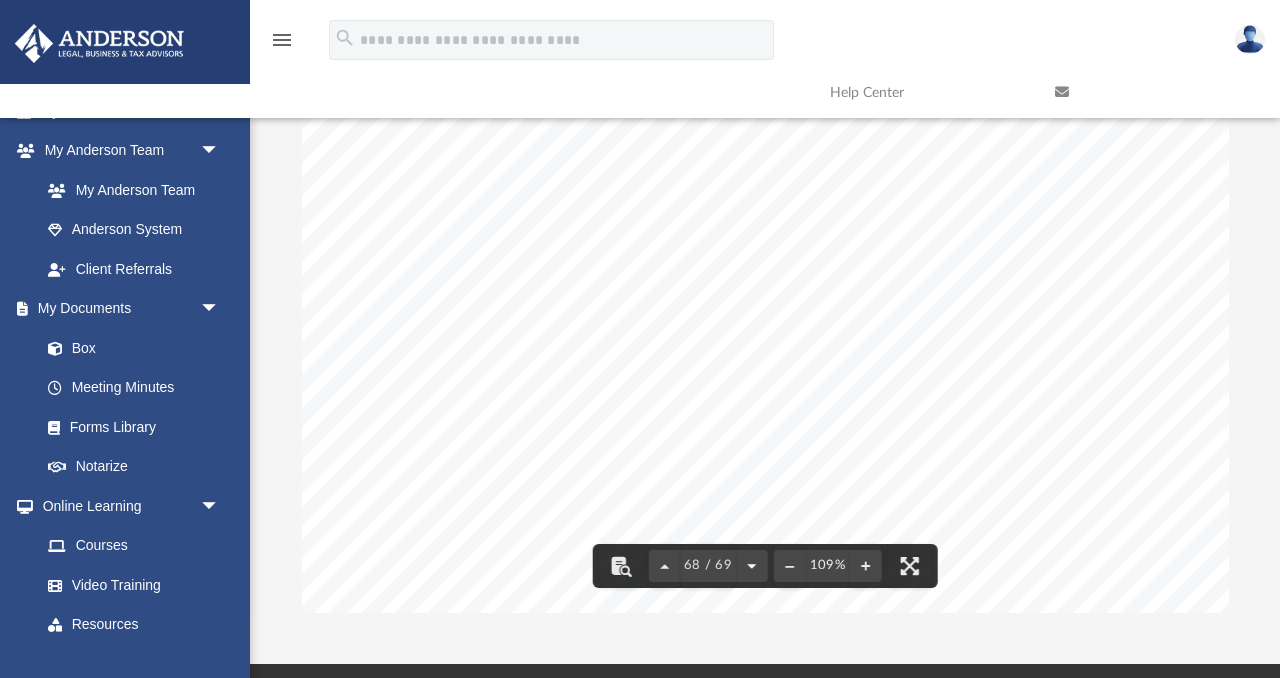 click at bounding box center (751, 566) 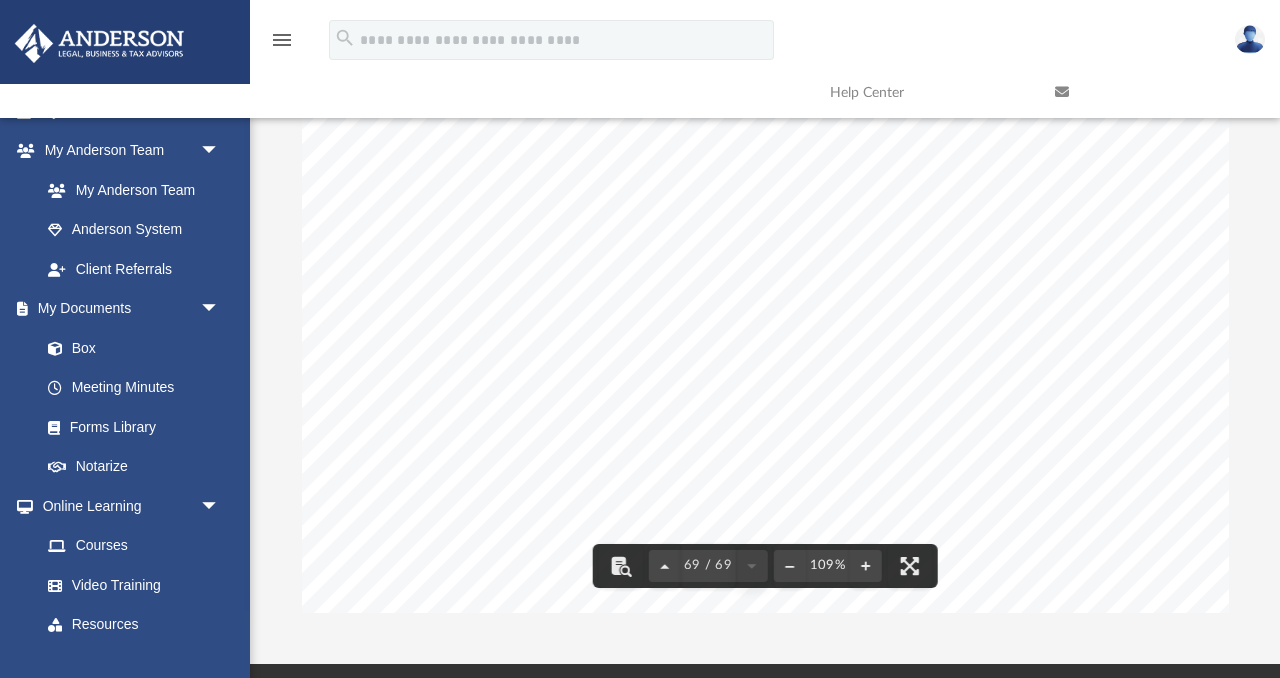 scroll, scrollTop: 79835, scrollLeft: 0, axis: vertical 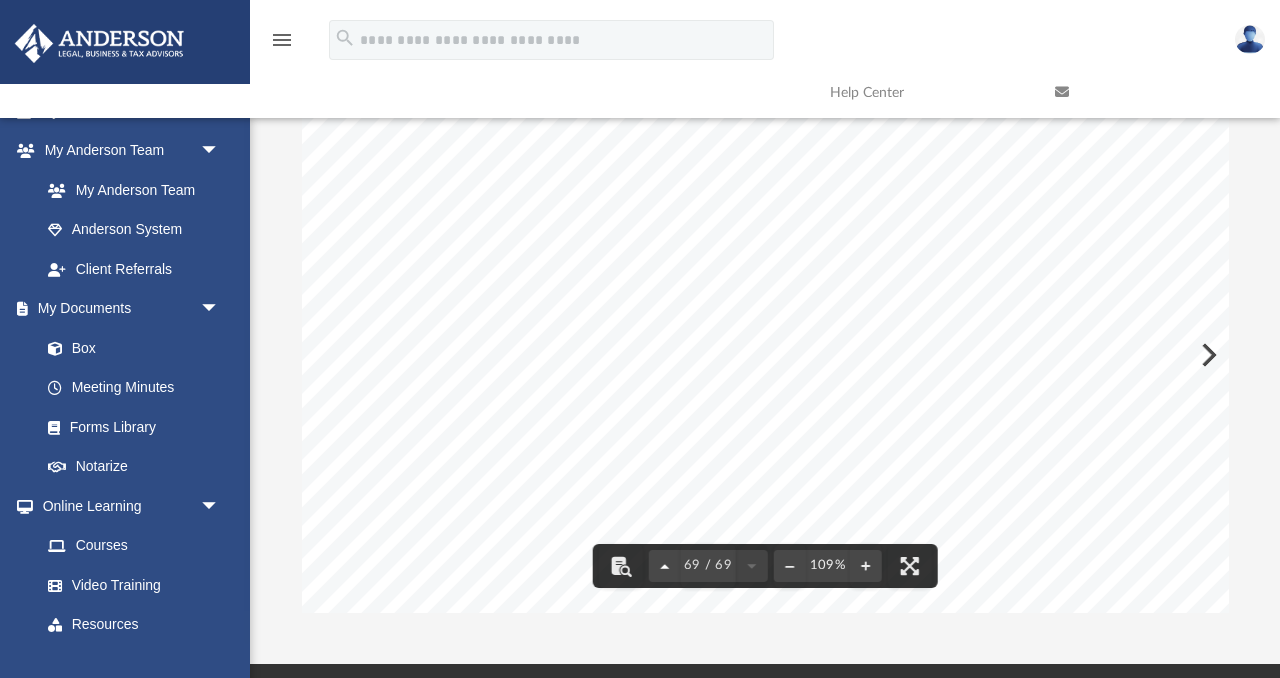 click at bounding box center (665, 566) 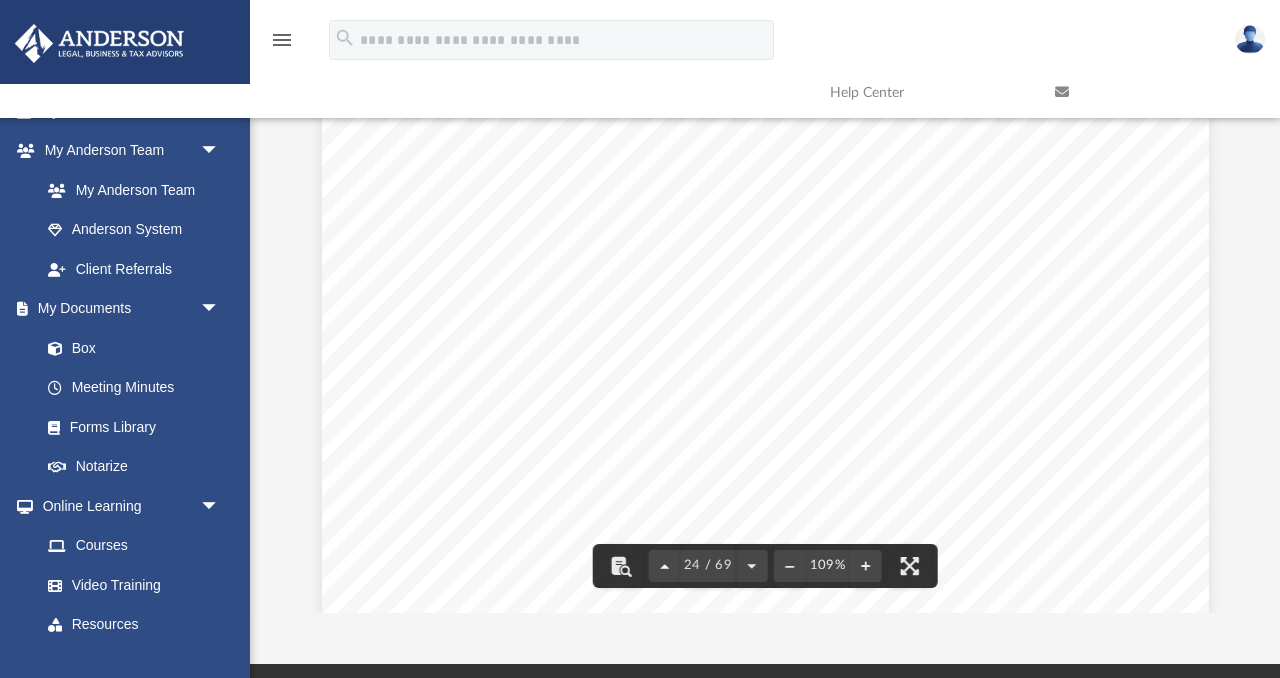 scroll, scrollTop: 25504, scrollLeft: 0, axis: vertical 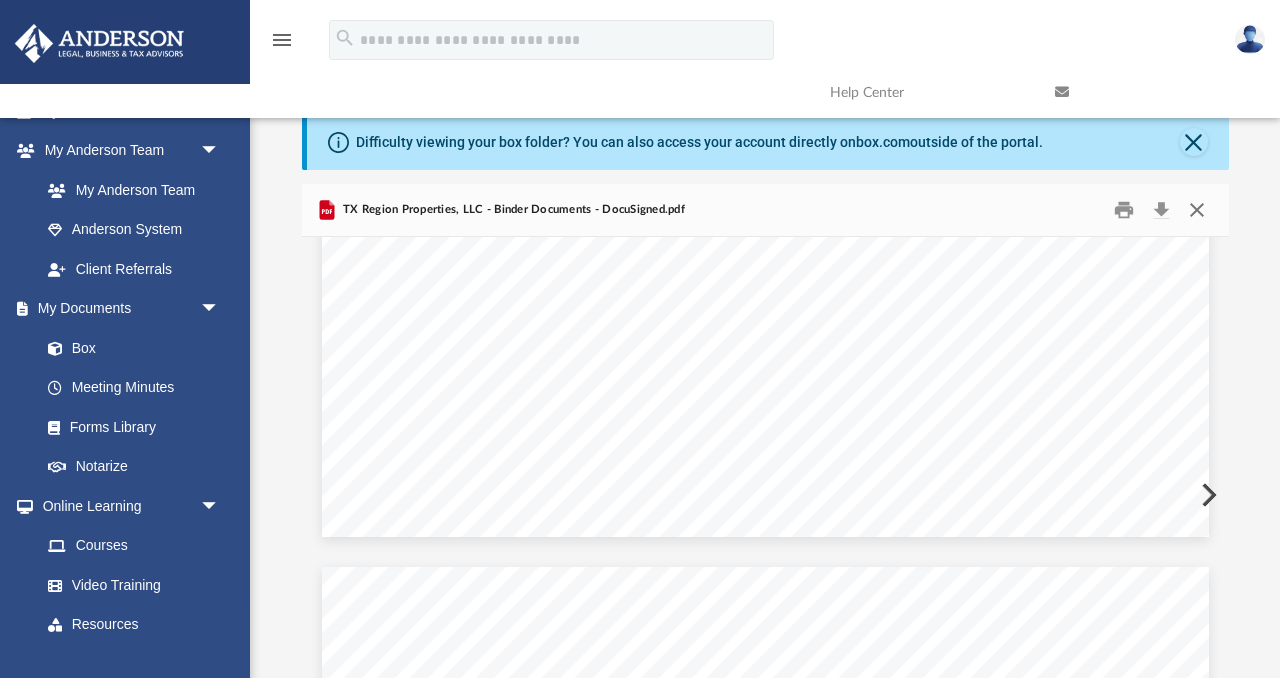 click at bounding box center [1197, 210] 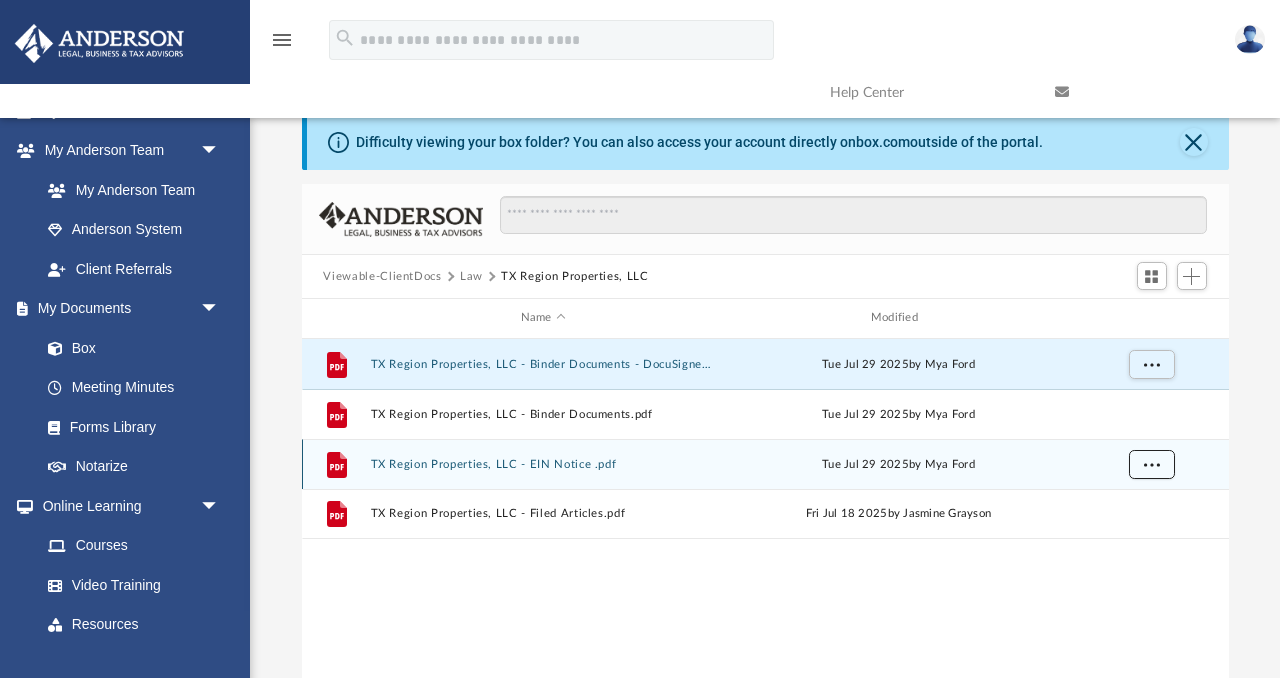 click at bounding box center [1151, 463] 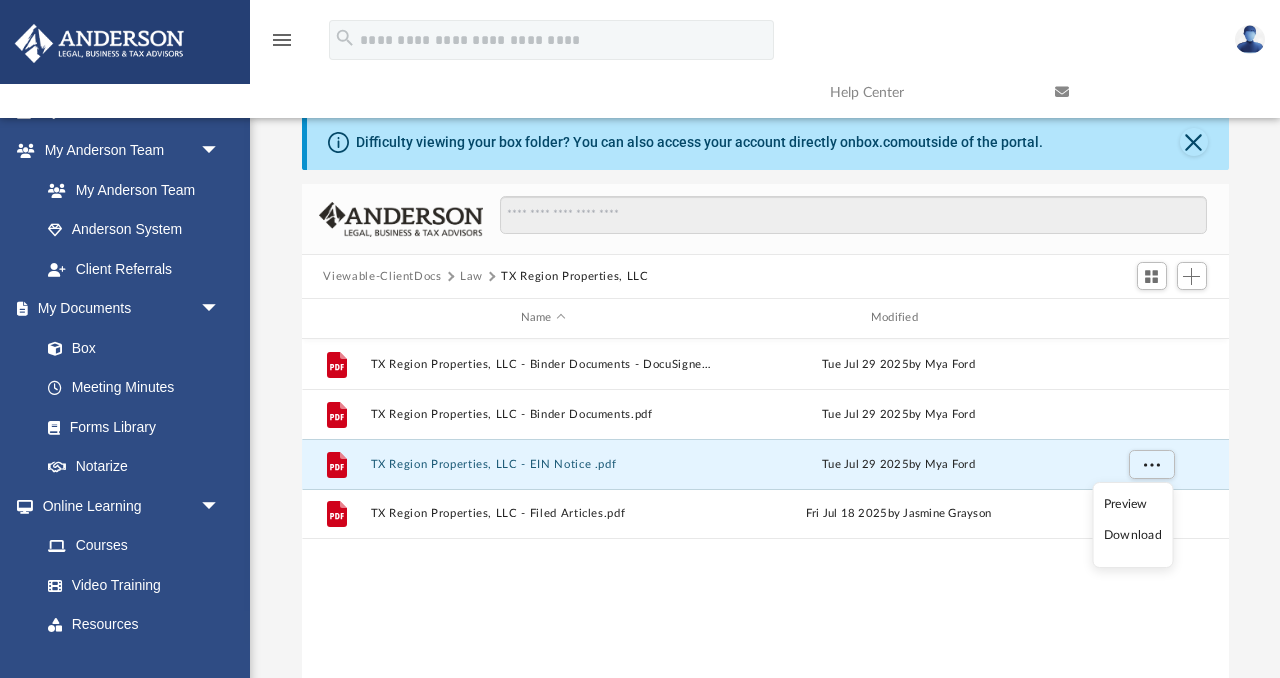 click on "Preview" at bounding box center [1133, 504] 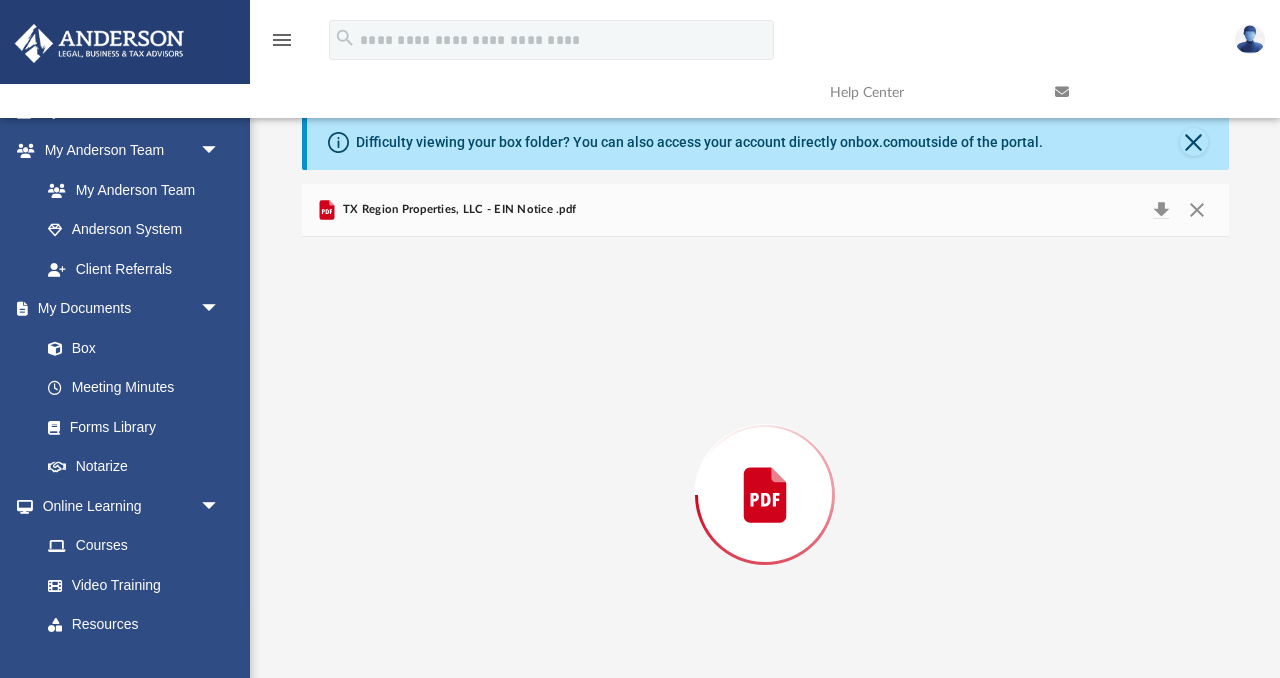 scroll, scrollTop: 74, scrollLeft: 0, axis: vertical 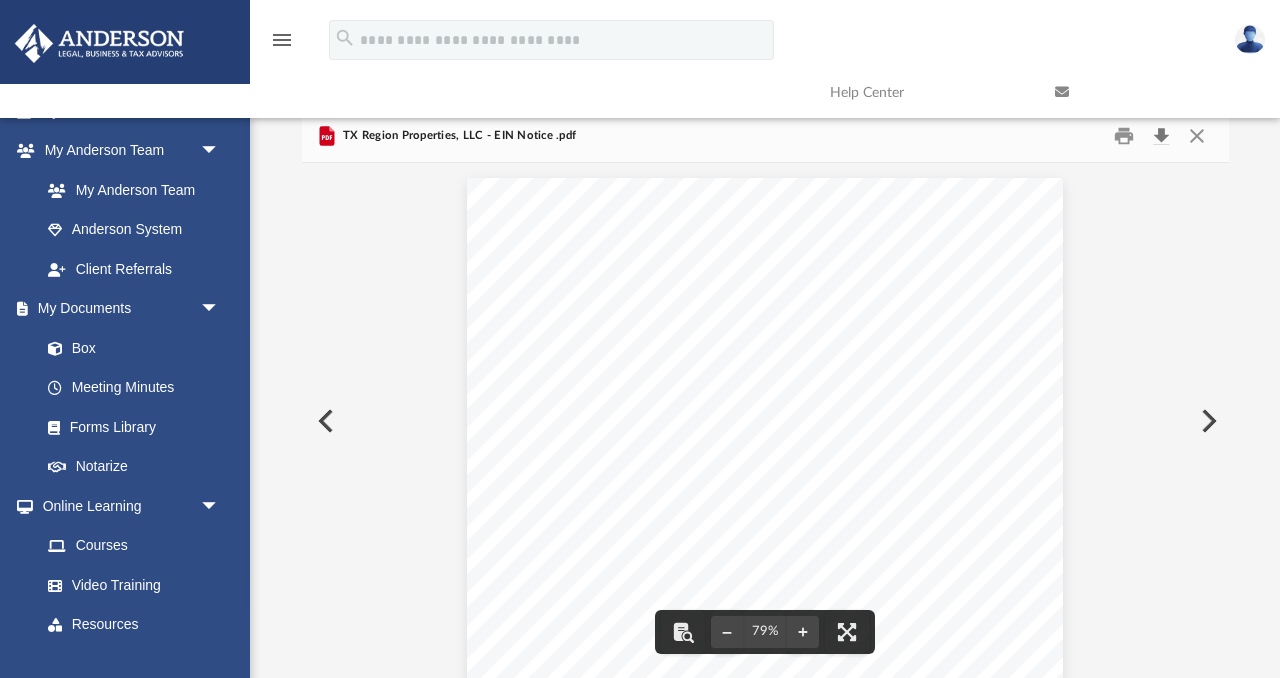 click at bounding box center [1162, 136] 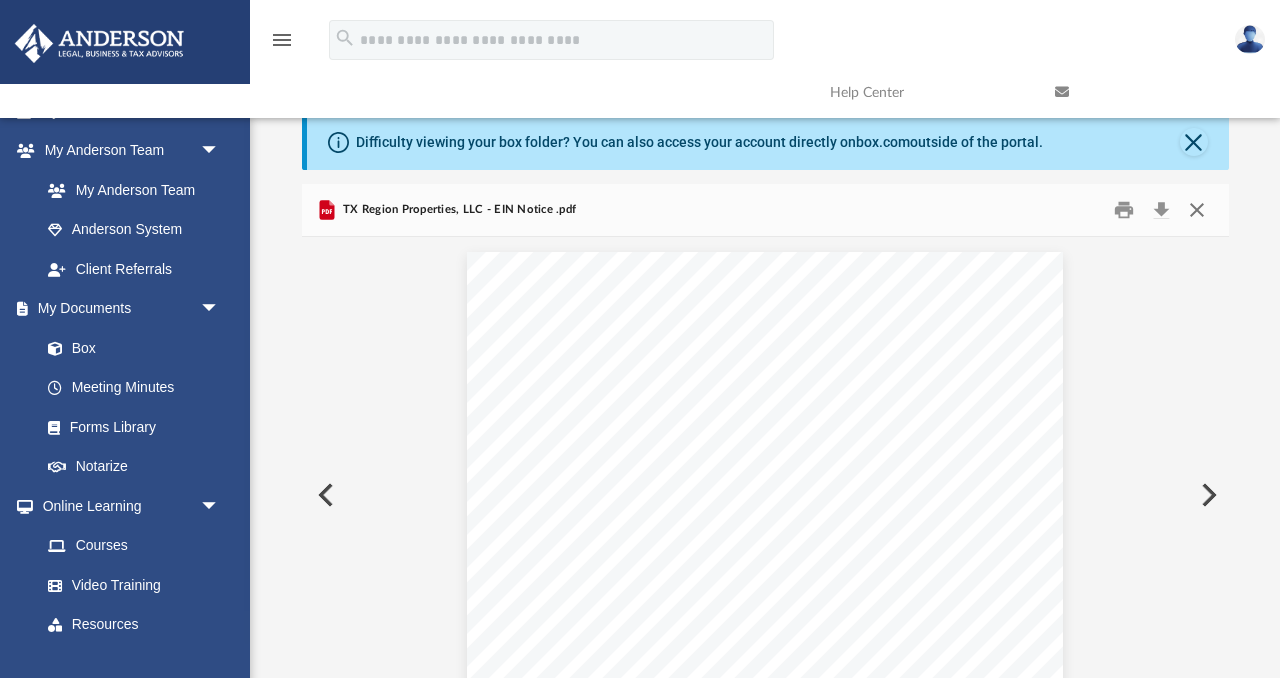 click at bounding box center (1197, 210) 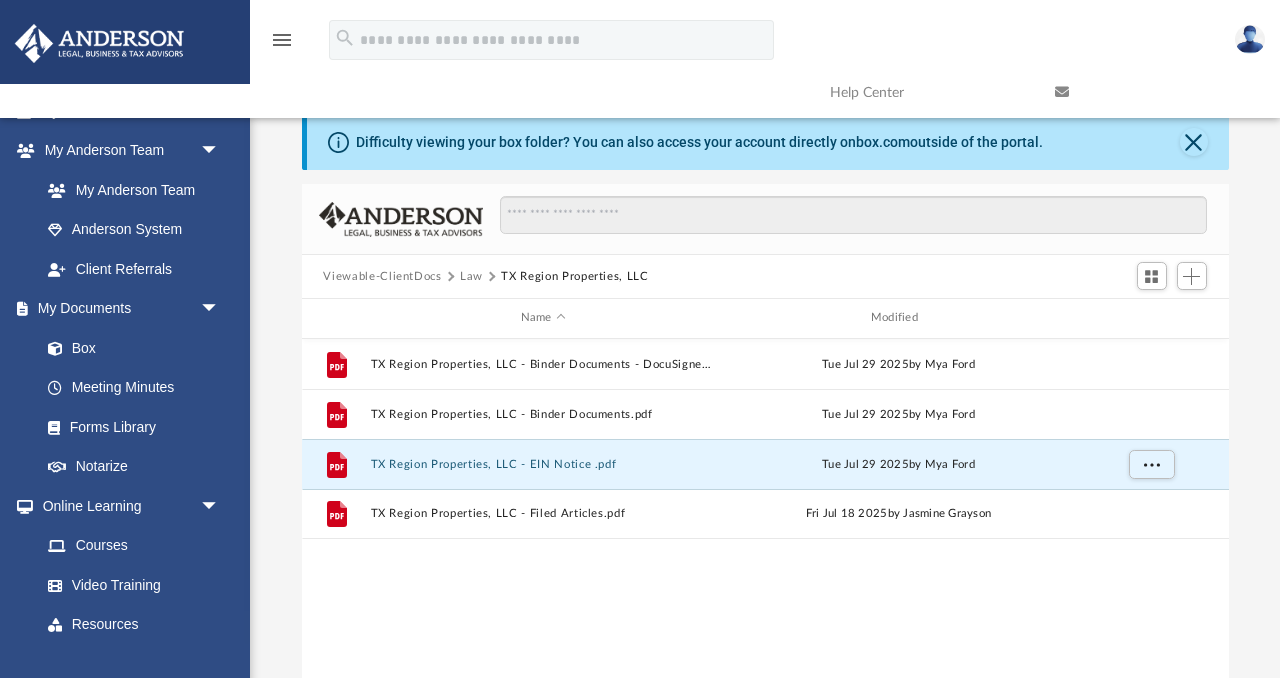 click on "Law" at bounding box center [471, 277] 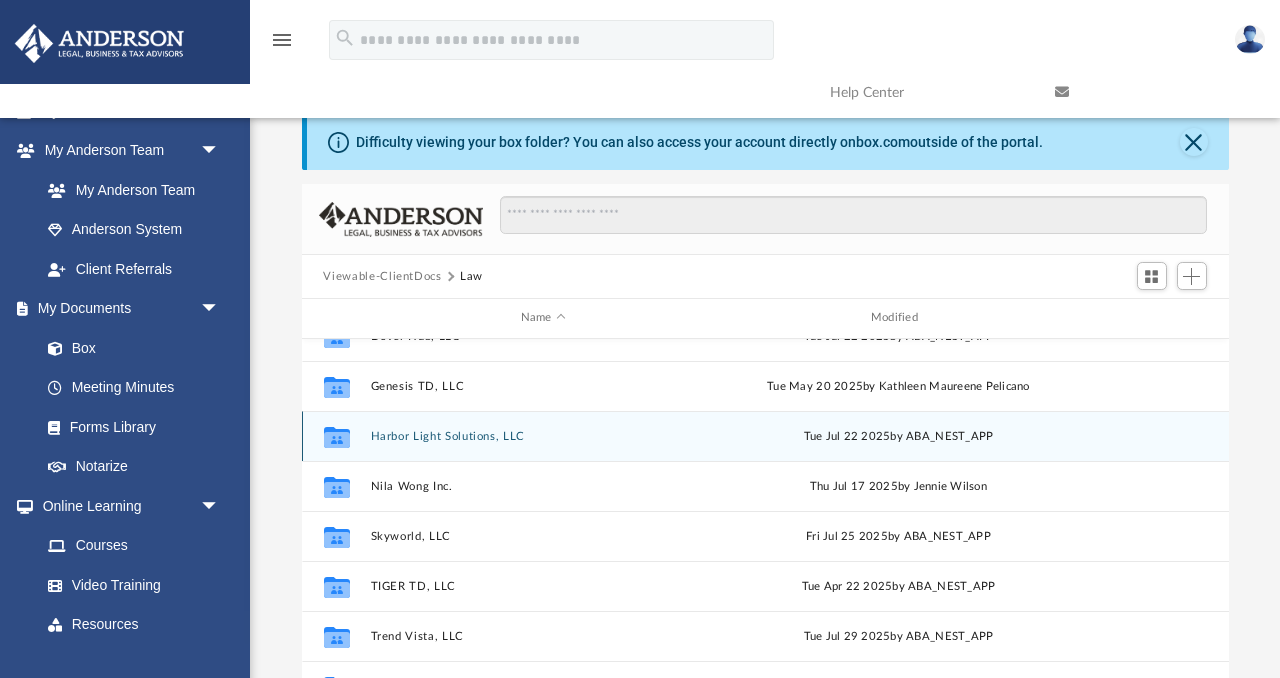 scroll, scrollTop: 85, scrollLeft: 0, axis: vertical 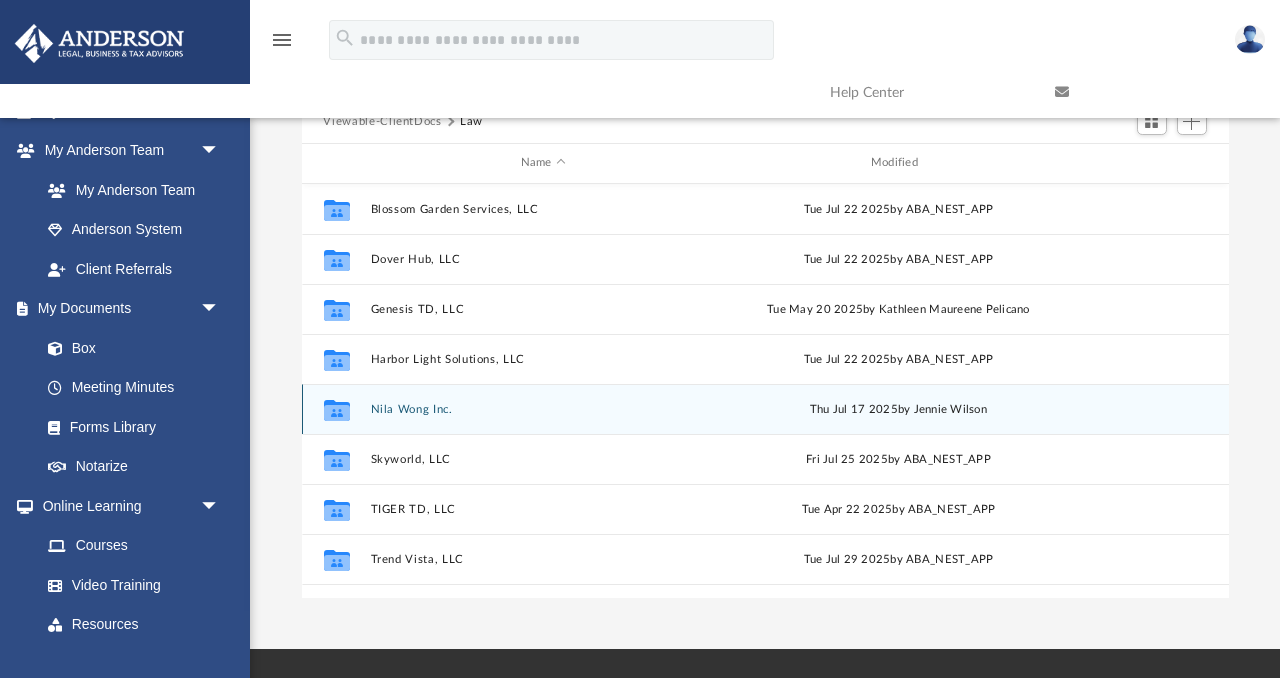 click 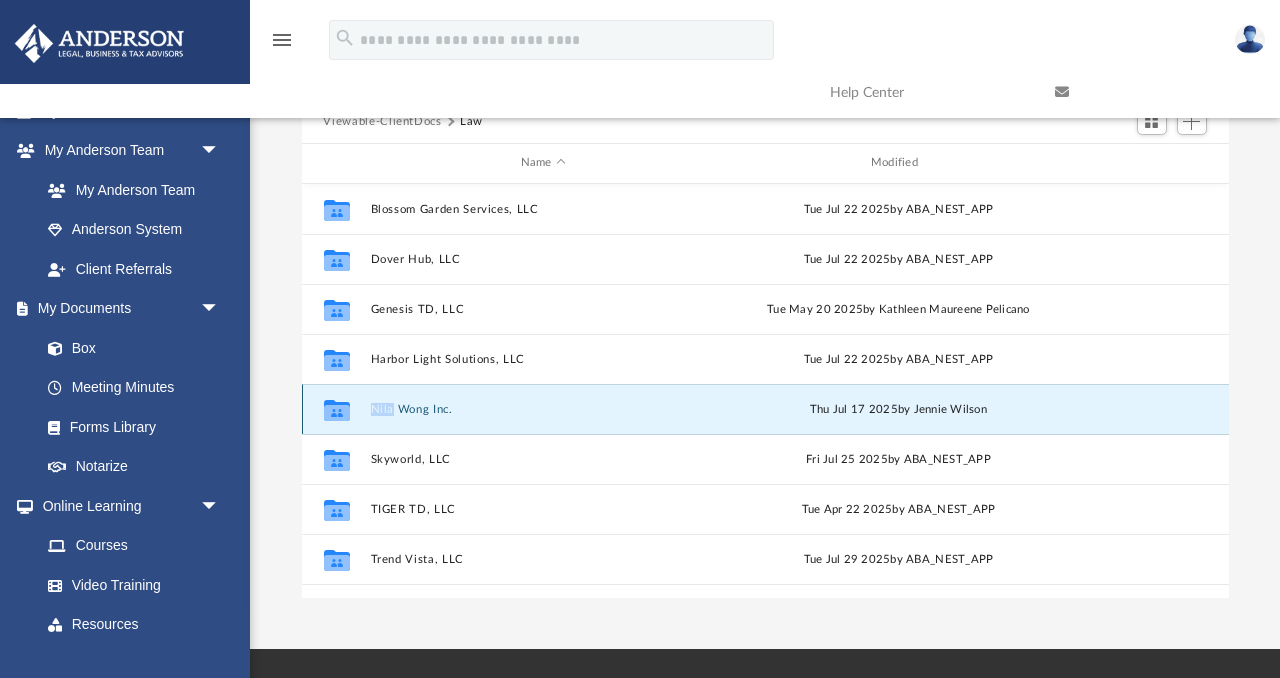 click on "Nila Wong Inc." at bounding box center [543, 409] 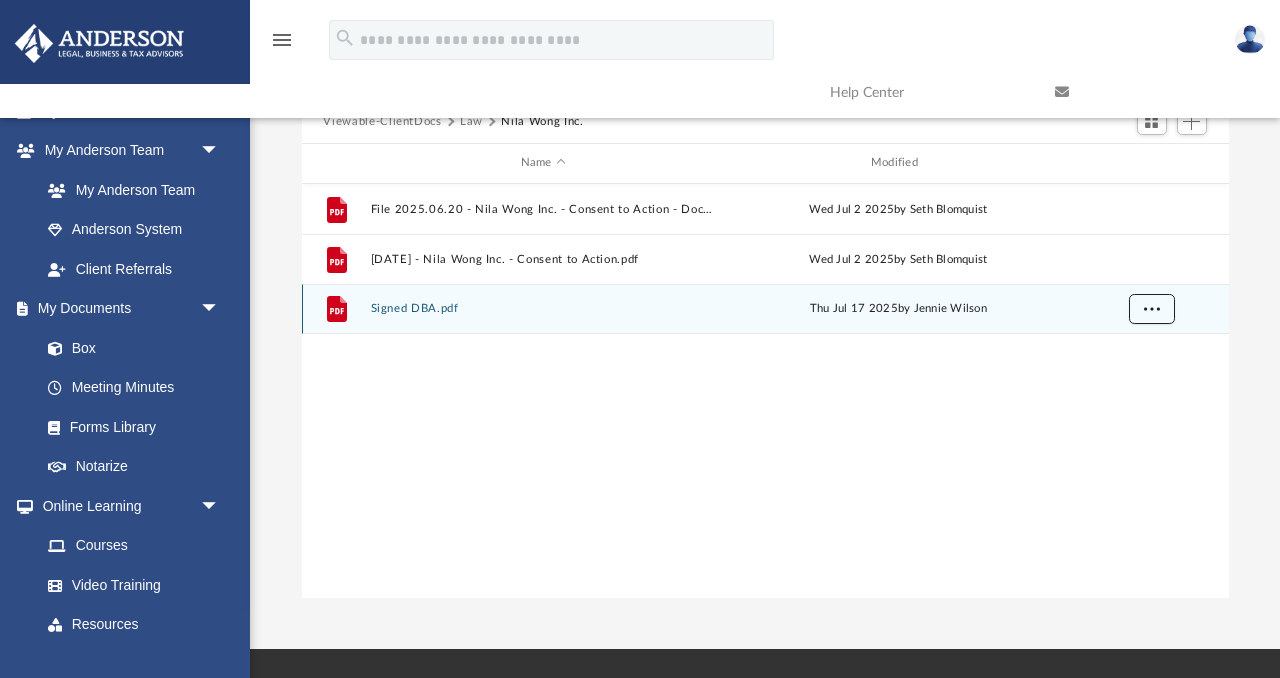 click at bounding box center [1151, 308] 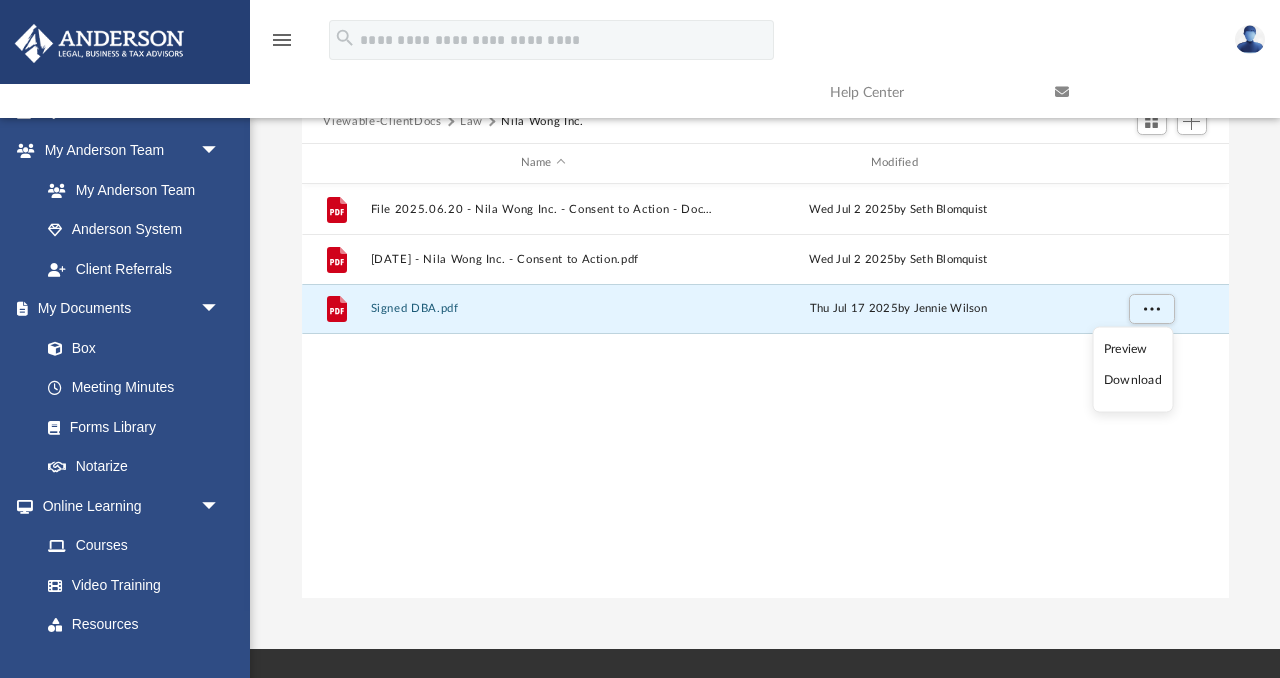 click on "Download" at bounding box center (1133, 380) 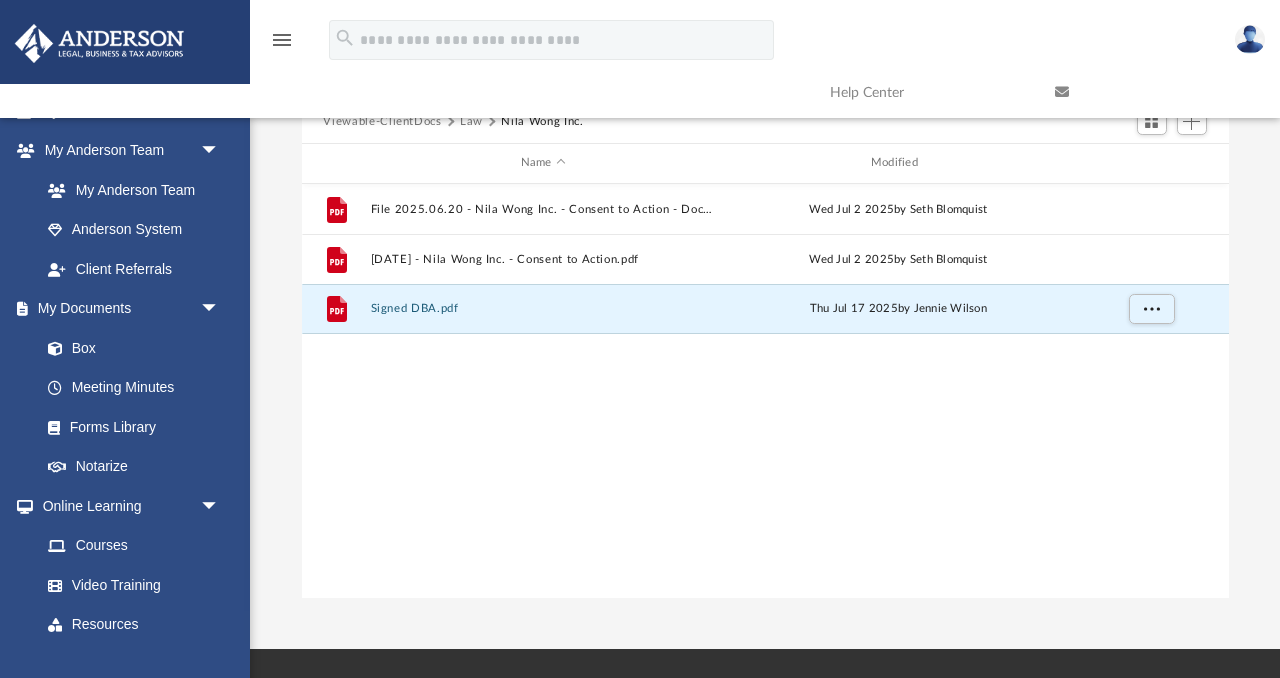 click on "File 2025.06.20 - Nila Wong Inc. - Consent to Action - DocuSigned.pdf Wed Jul 2 [DATE]  by Seth Blomquist File 2025.06.20 - Nila Wong Inc. - Consent to Action.pdf Wed Jul 2 [DATE]  by Seth Blomquist File Signed DBA.pdf Thu Jul 17 [DATE]  by Jennie Wilson" at bounding box center (765, 391) 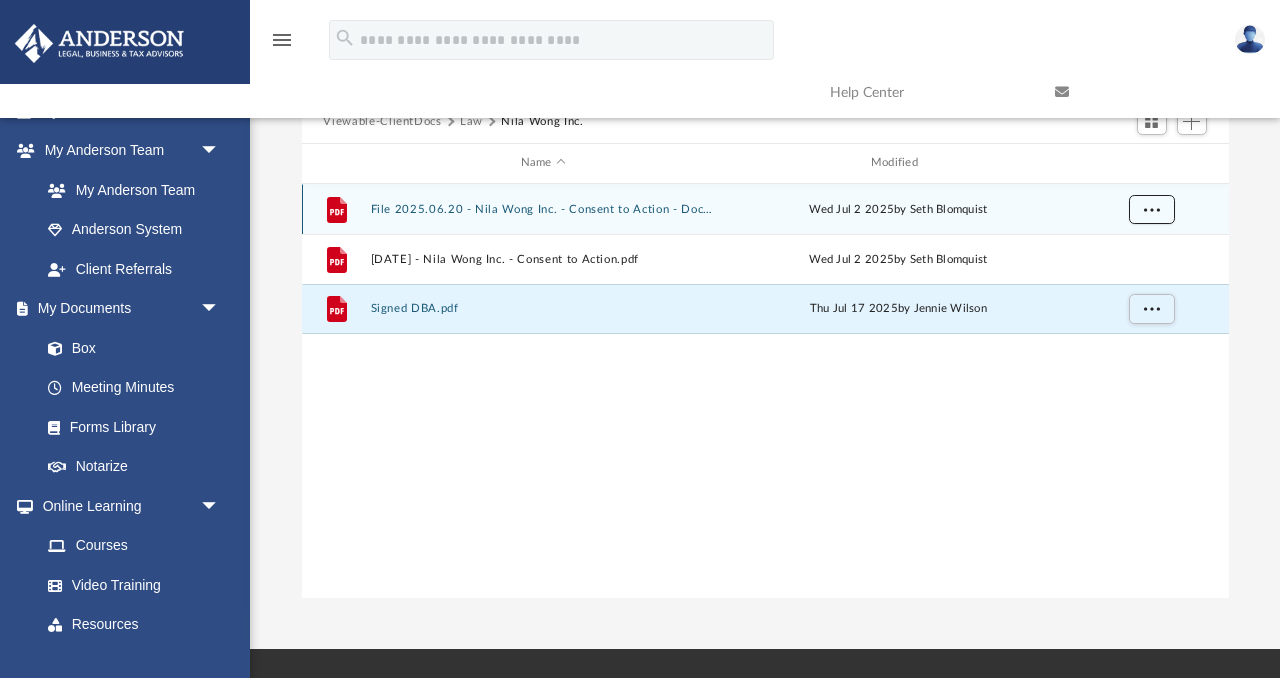 click at bounding box center [1151, 208] 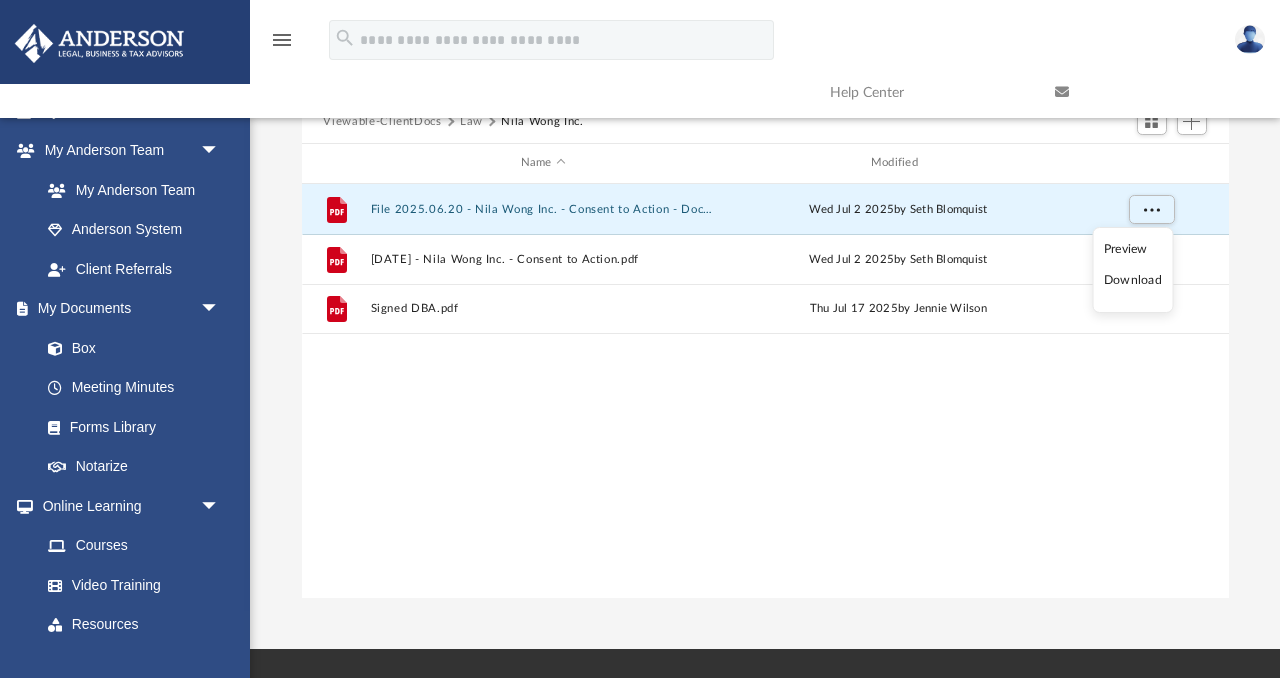 click on "Preview" at bounding box center (1133, 249) 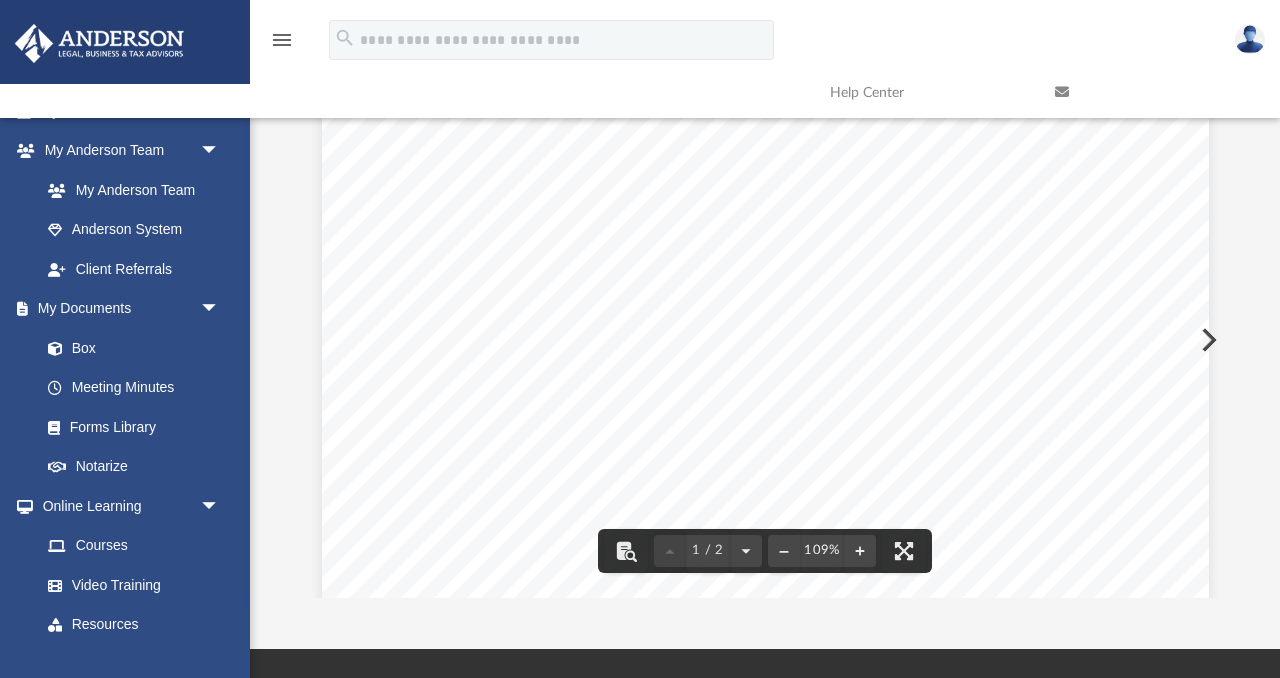 scroll, scrollTop: 0, scrollLeft: 0, axis: both 